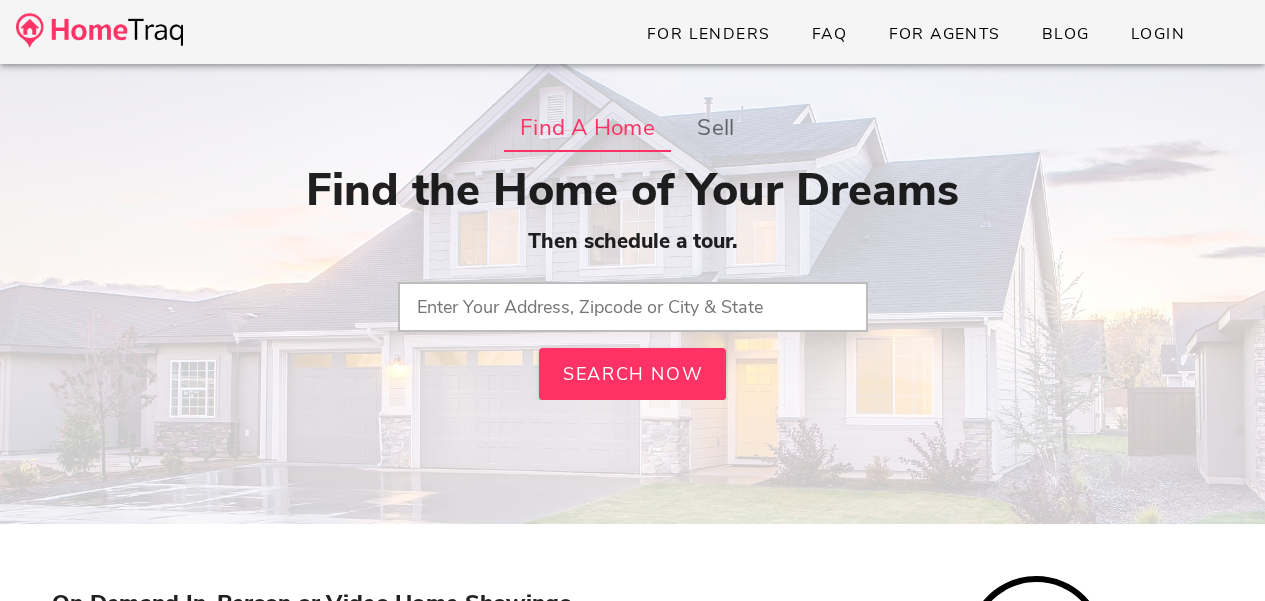 scroll, scrollTop: 0, scrollLeft: 0, axis: both 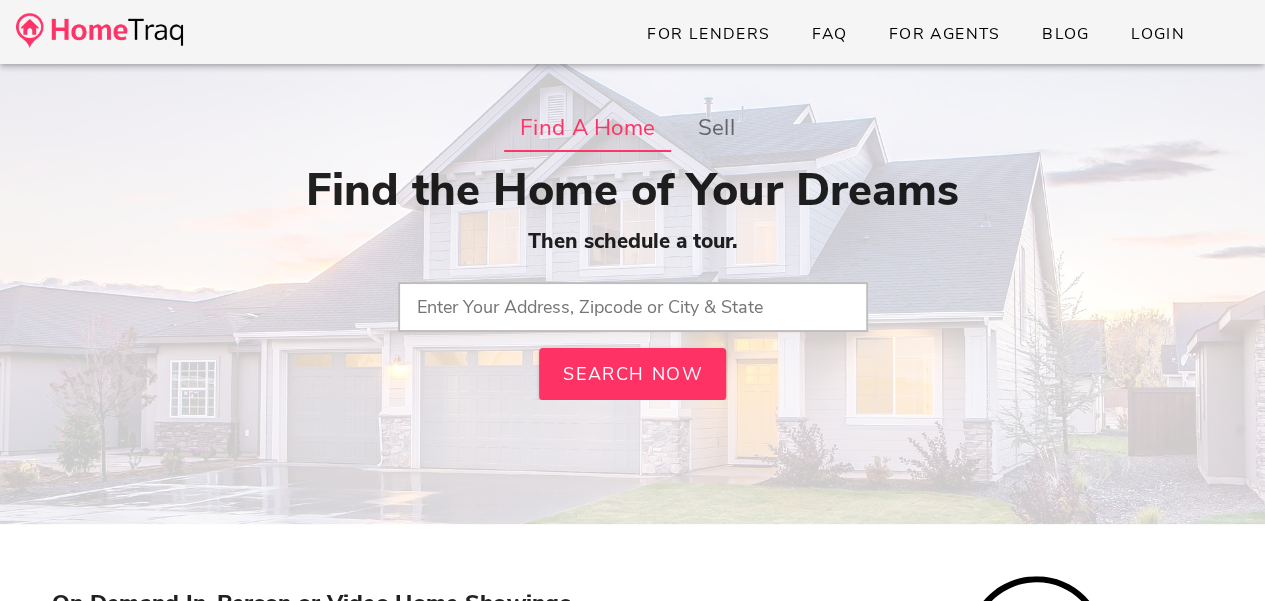 click at bounding box center [633, 307] 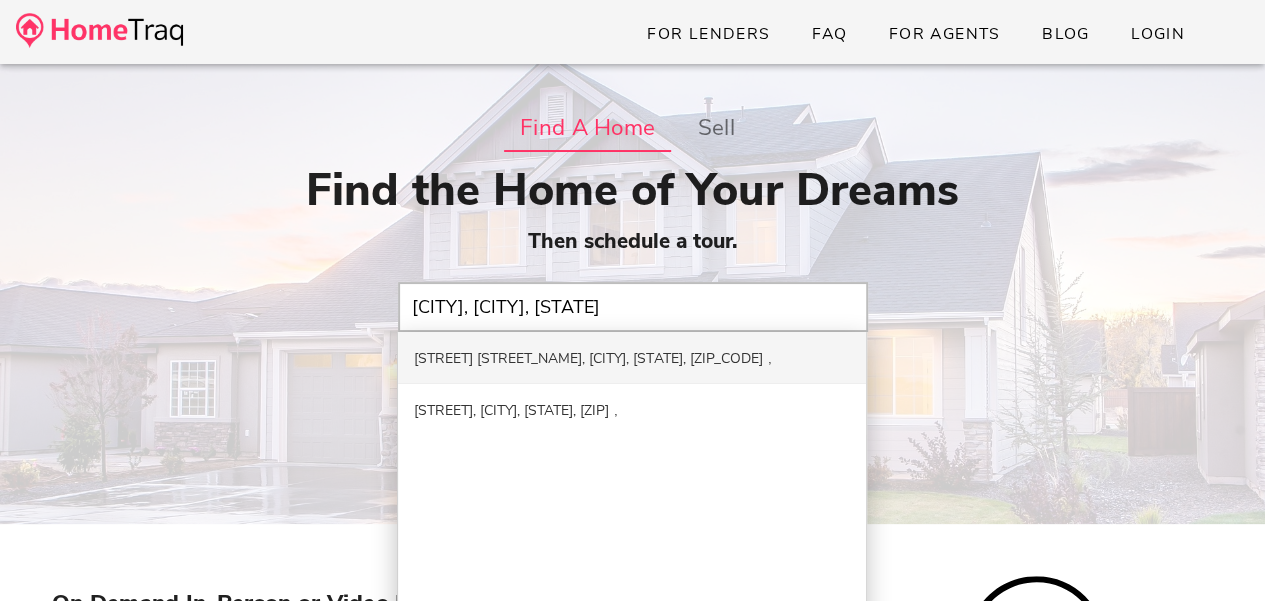 click on "[STREET] [STREET_NAME], [CITY], [STATE], [ZIP_CODE]" at bounding box center (588, 358) 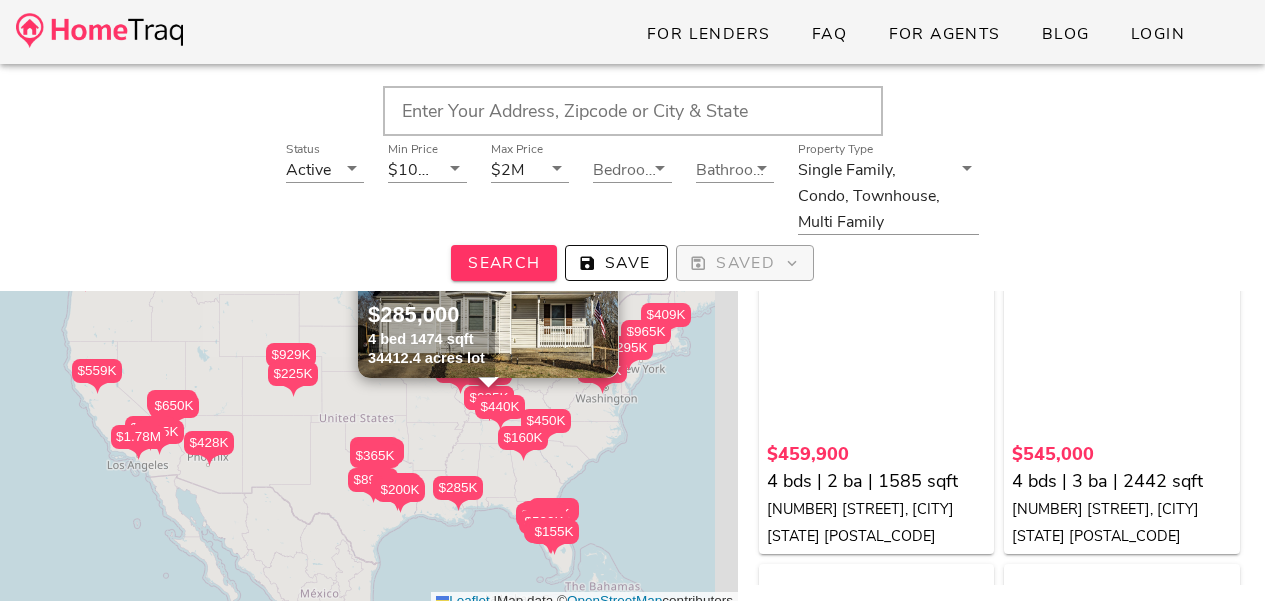 scroll, scrollTop: 0, scrollLeft: 0, axis: both 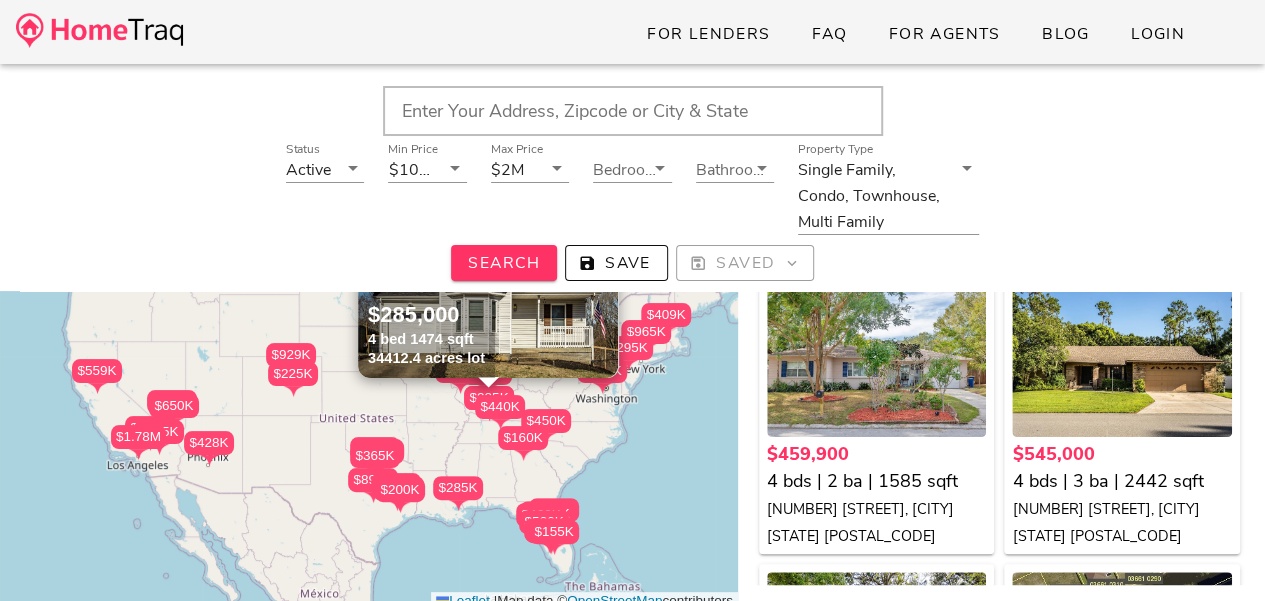 click at bounding box center (633, 111) 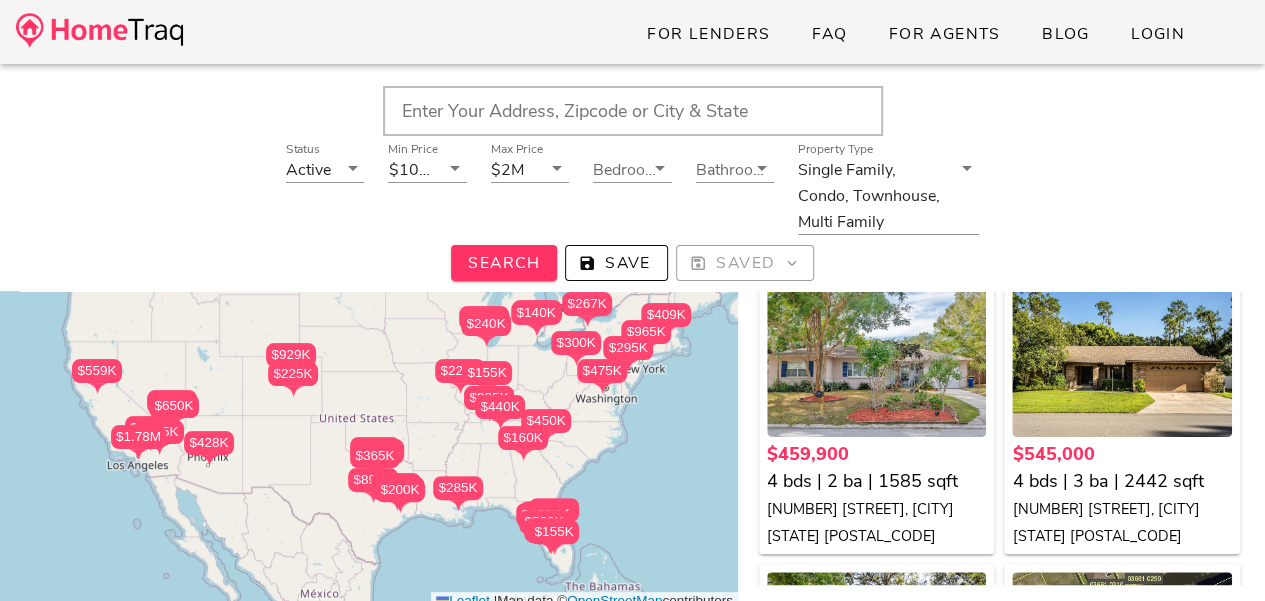 click on "$460K
$545K
$477K
$210K
$447K
$530K
$155K
$360K
$480K
$188K
$440K
$275K $155K $140K $240K $356K $225K" at bounding box center [369, 400] 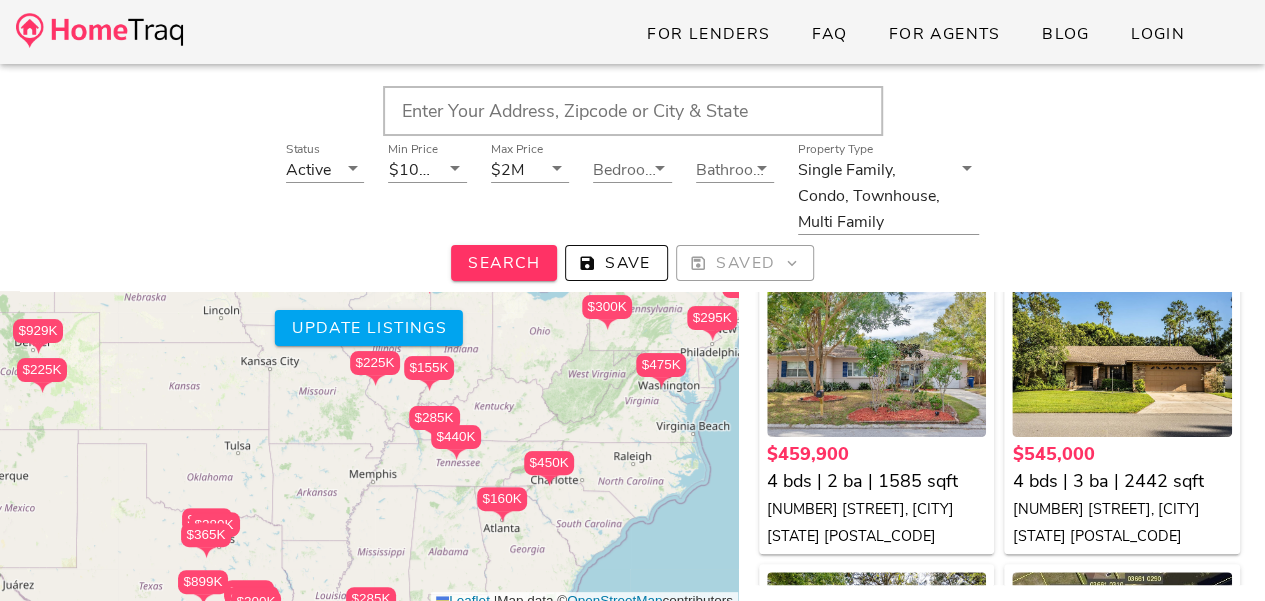 click on "$460K
$545K
$477K
$210K
$447K
$530K
$155K
$360K
$480K
$188K
$440K
$275K $155K $140K $240K $356K $225K" at bounding box center (369, 400) 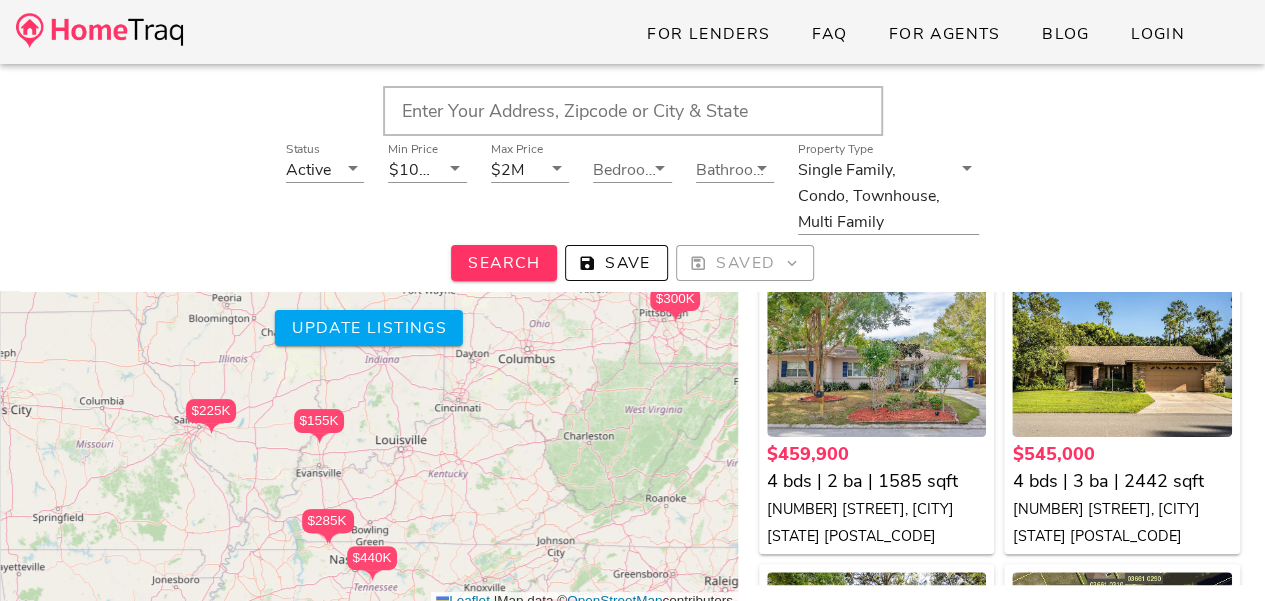 click on "$460K
$545K
$477K
$210K
$447K
$530K
$155K
$360K
$480K
$188K
$440K
$275K $155K $140K $240K $356K $225K" at bounding box center (369, 400) 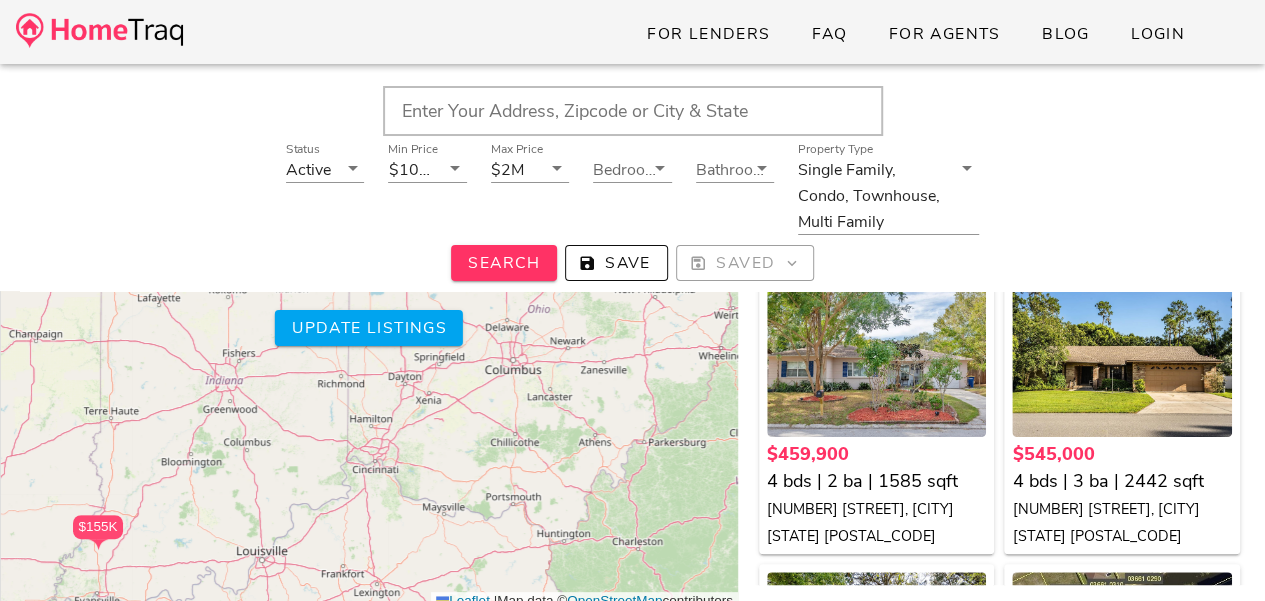 click on "$460K
$545K
$477K
$210K
$447K
$530K
$155K
$360K
$480K
$188K
$440K
$275K $155K $140K $240K $356K $225K" at bounding box center [369, 400] 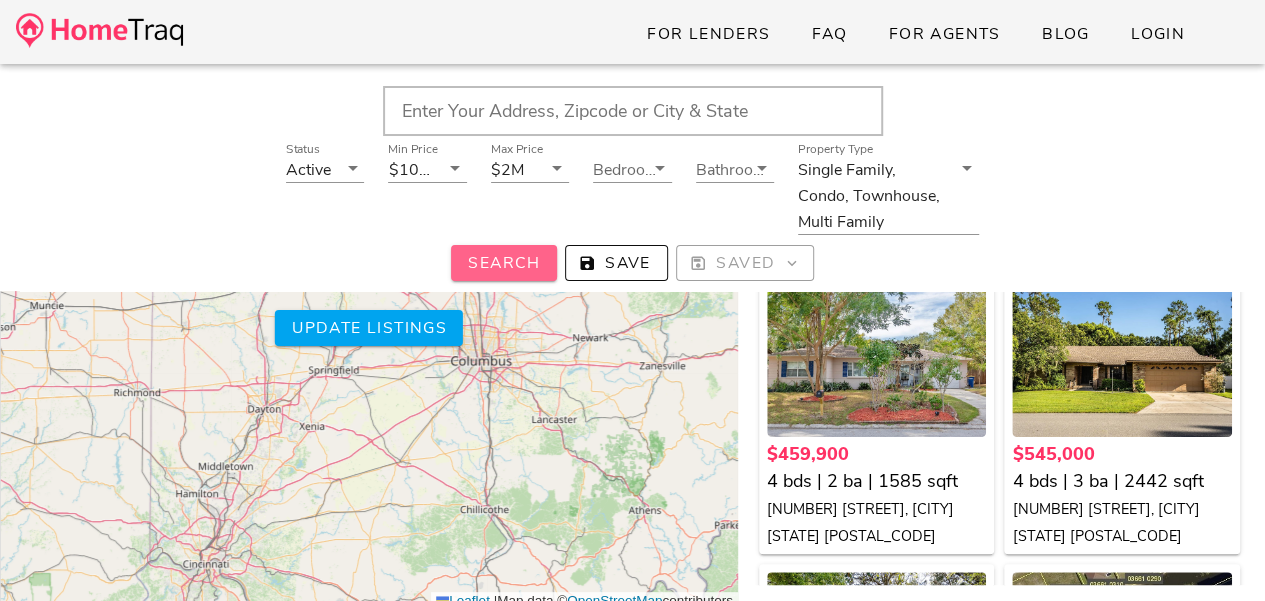 click on "Search" at bounding box center [504, 263] 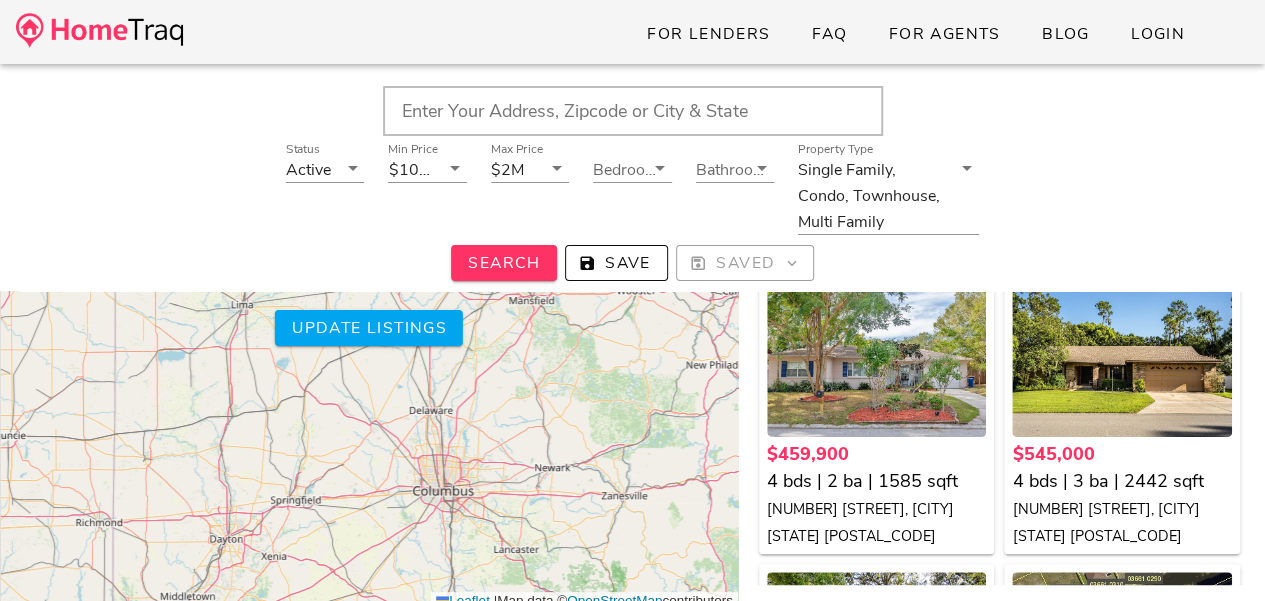 drag, startPoint x: 514, startPoint y: 361, endPoint x: 476, endPoint y: 491, distance: 135.44002 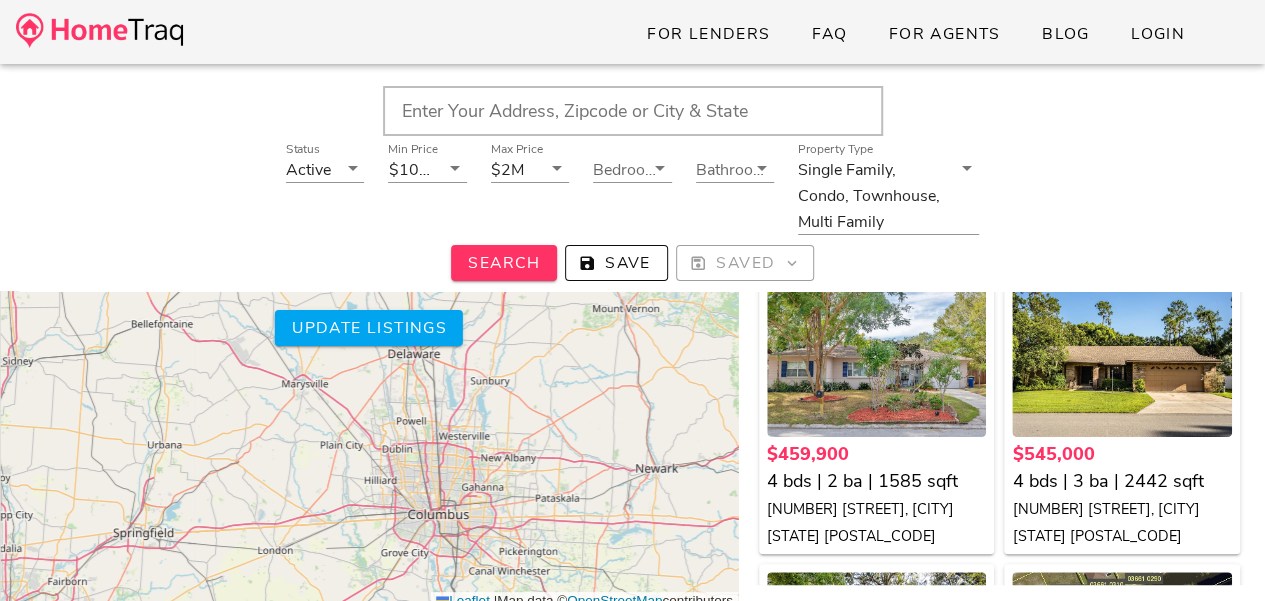 click on "$460K
$545K
$477K
$210K
$447K
$530K
$155K
$360K
$480K
$188K
$440K
$275K $155K $140K $240K $356K $225K" at bounding box center (369, 400) 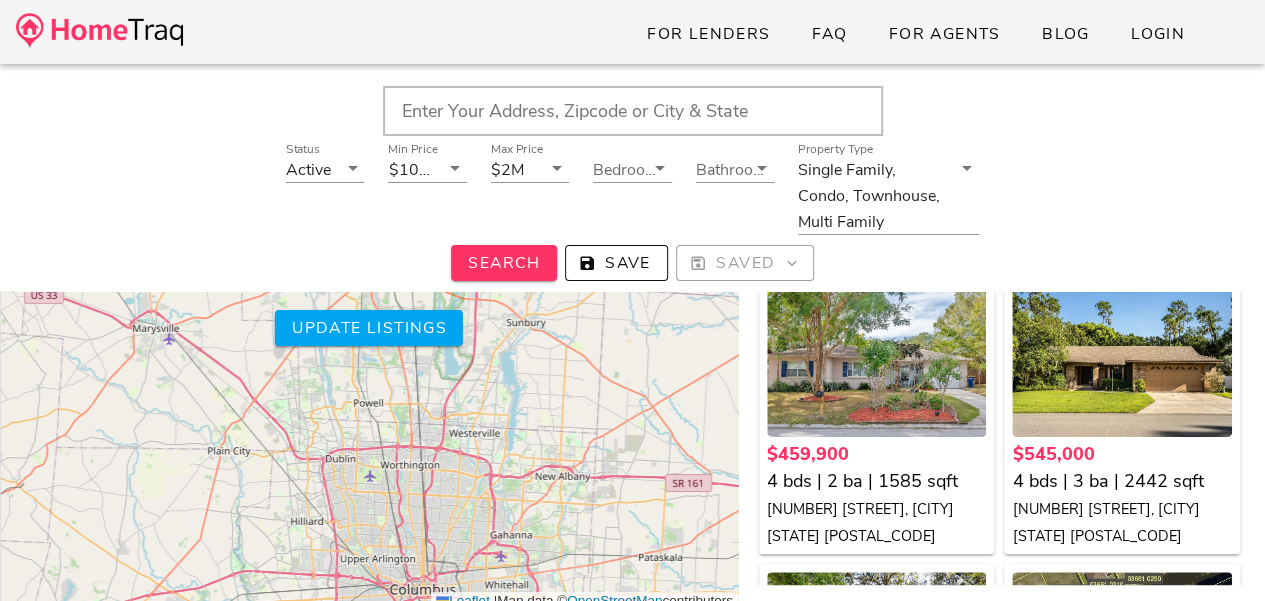 click on "$460K
$545K
$477K
$210K
$447K
$530K
$155K
$360K
$480K
$188K
$440K
$275K $155K $140K $240K $356K $225K" at bounding box center [369, 400] 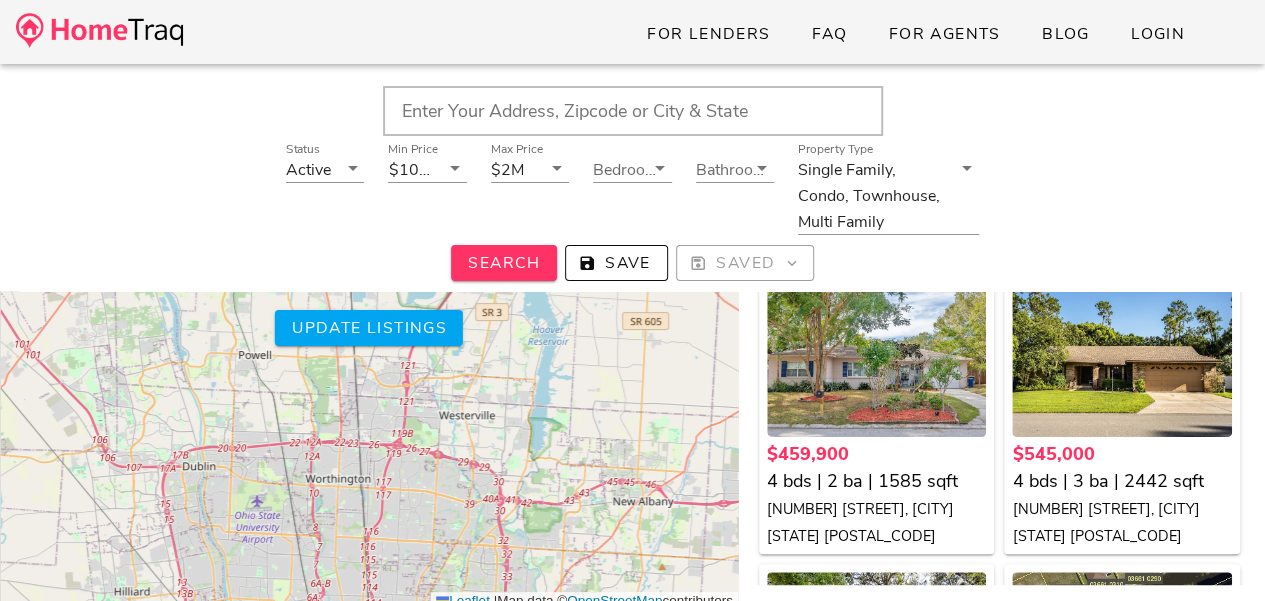 click on "$460K
$545K
$477K
$210K
$447K
$530K
$155K
$360K
$480K
$188K
$440K
$275K $155K $140K $240K $356K $225K" at bounding box center (369, 400) 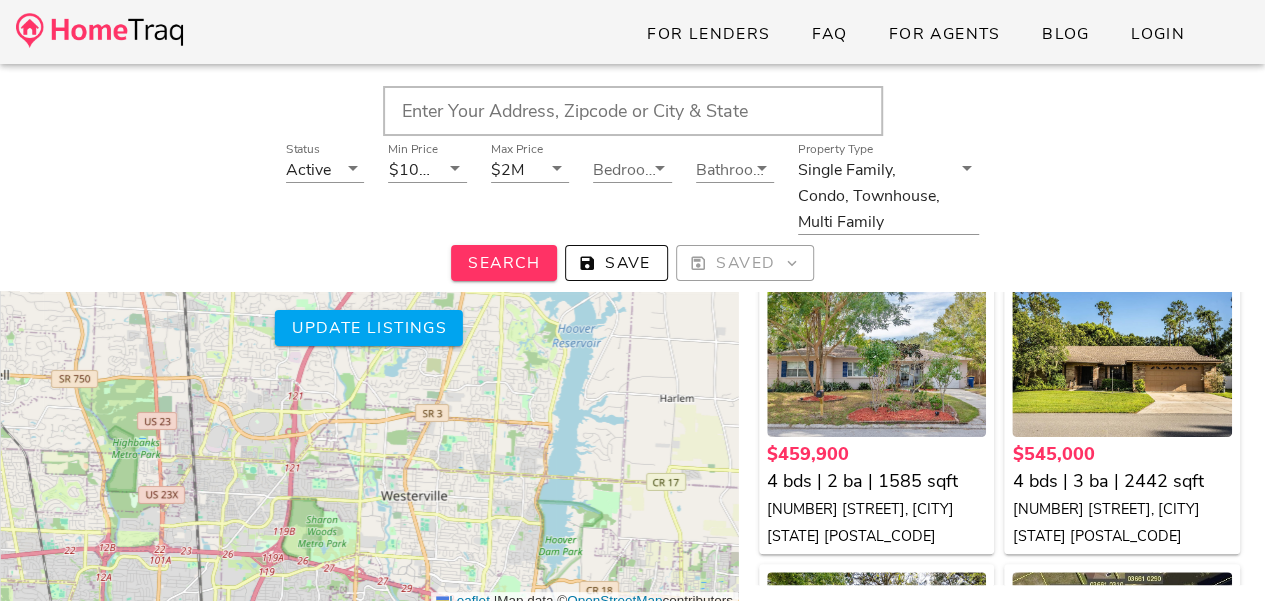 drag, startPoint x: 478, startPoint y: 419, endPoint x: 436, endPoint y: 503, distance: 93.914856 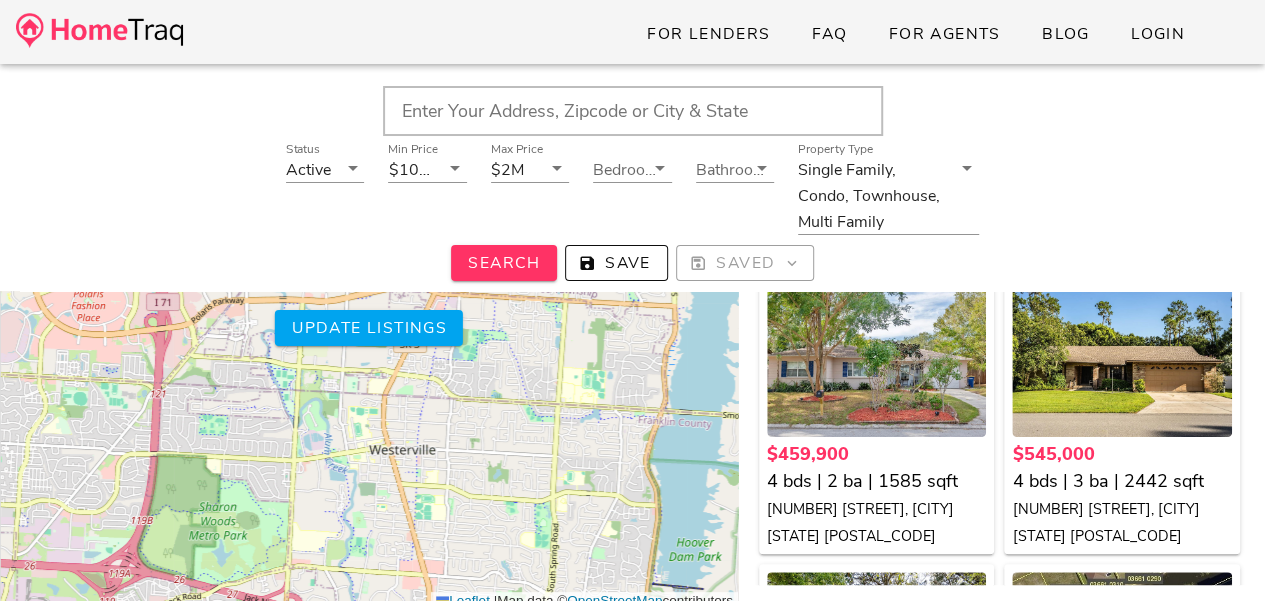 drag, startPoint x: 436, startPoint y: 503, endPoint x: 446, endPoint y: 464, distance: 40.261642 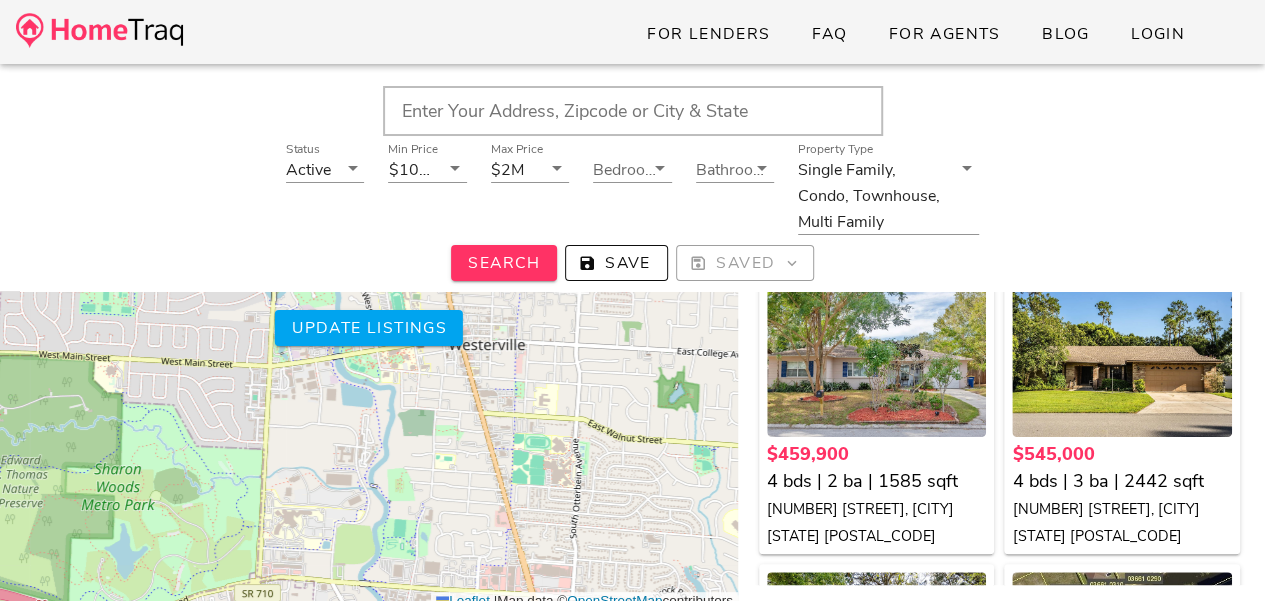 drag, startPoint x: 460, startPoint y: 461, endPoint x: 602, endPoint y: 367, distance: 170.29387 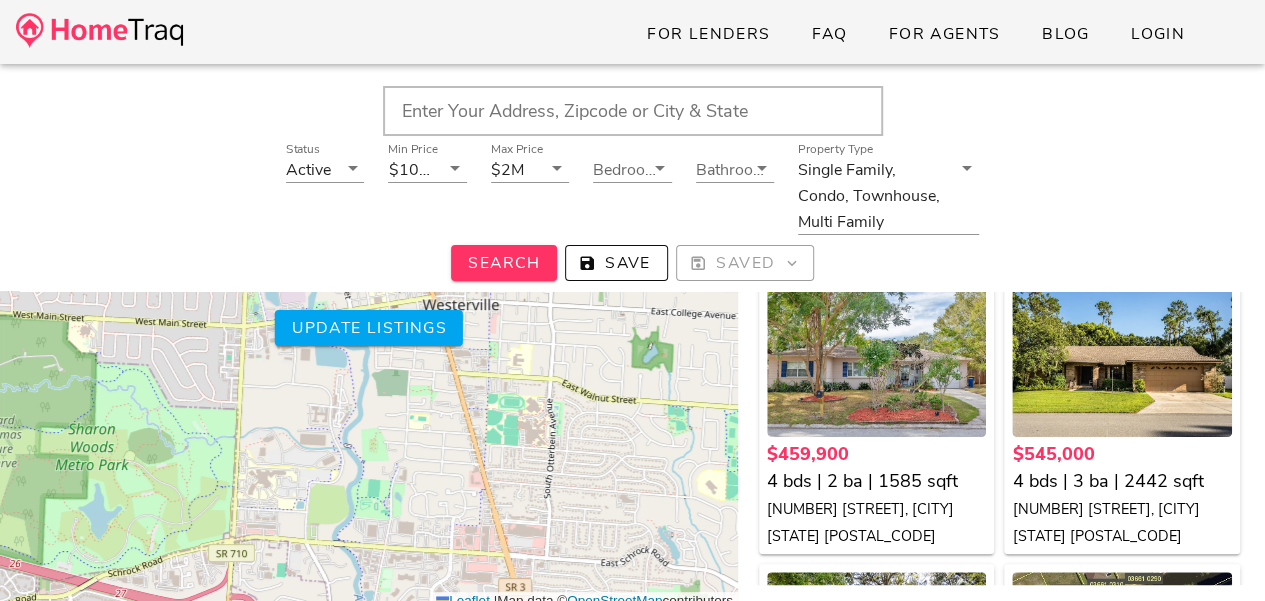drag, startPoint x: 494, startPoint y: 489, endPoint x: 468, endPoint y: 449, distance: 47.707443 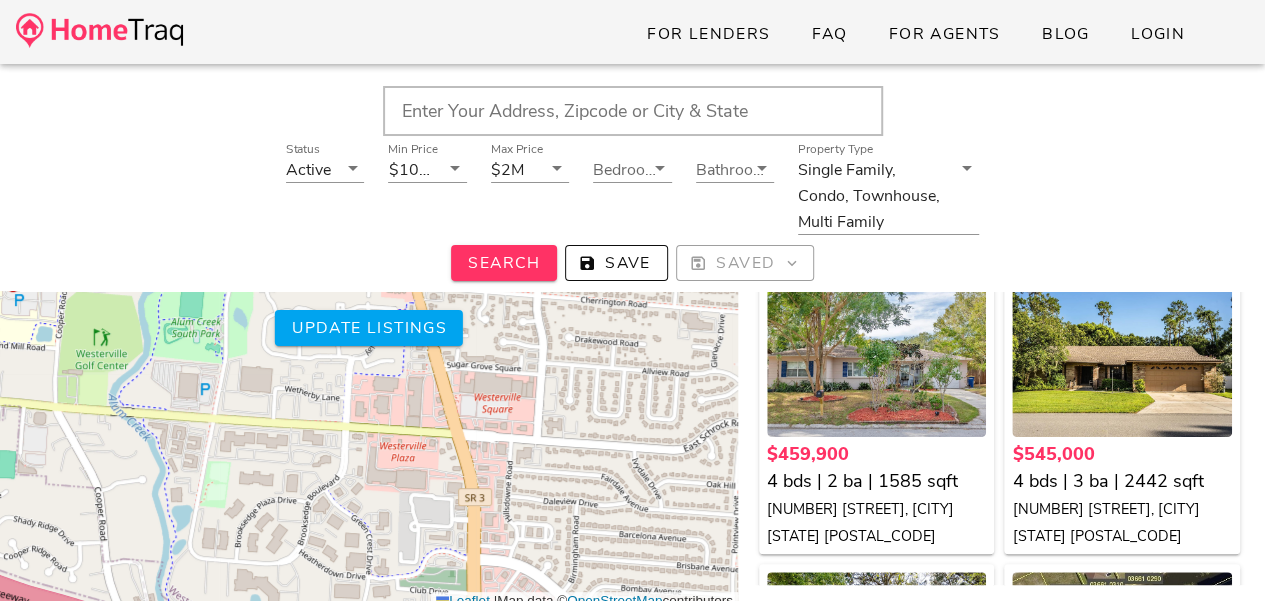 drag, startPoint x: 511, startPoint y: 534, endPoint x: 466, endPoint y: 407, distance: 134.73679 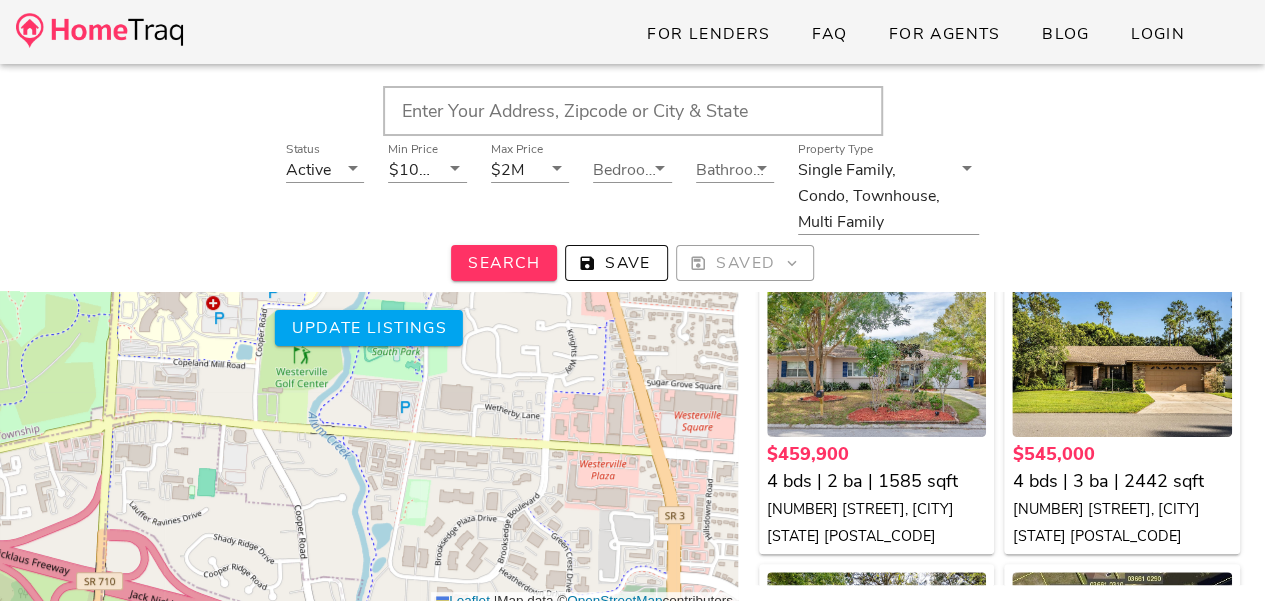 drag, startPoint x: 286, startPoint y: 409, endPoint x: 486, endPoint y: 427, distance: 200.80836 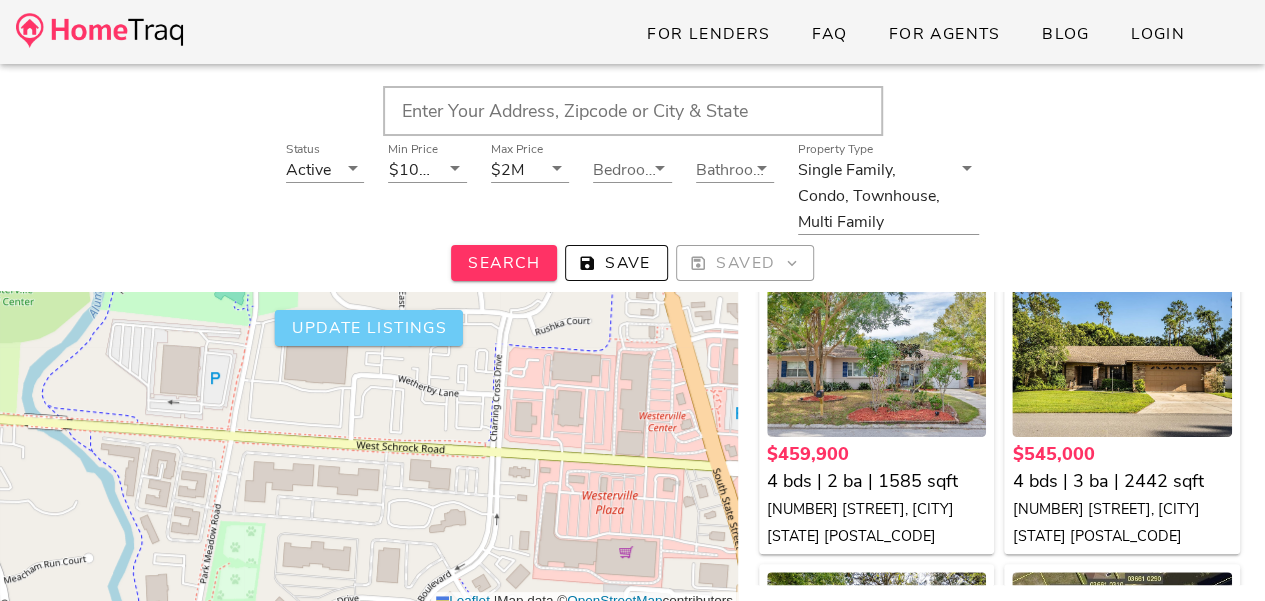 click on "Update listings" at bounding box center (369, 328) 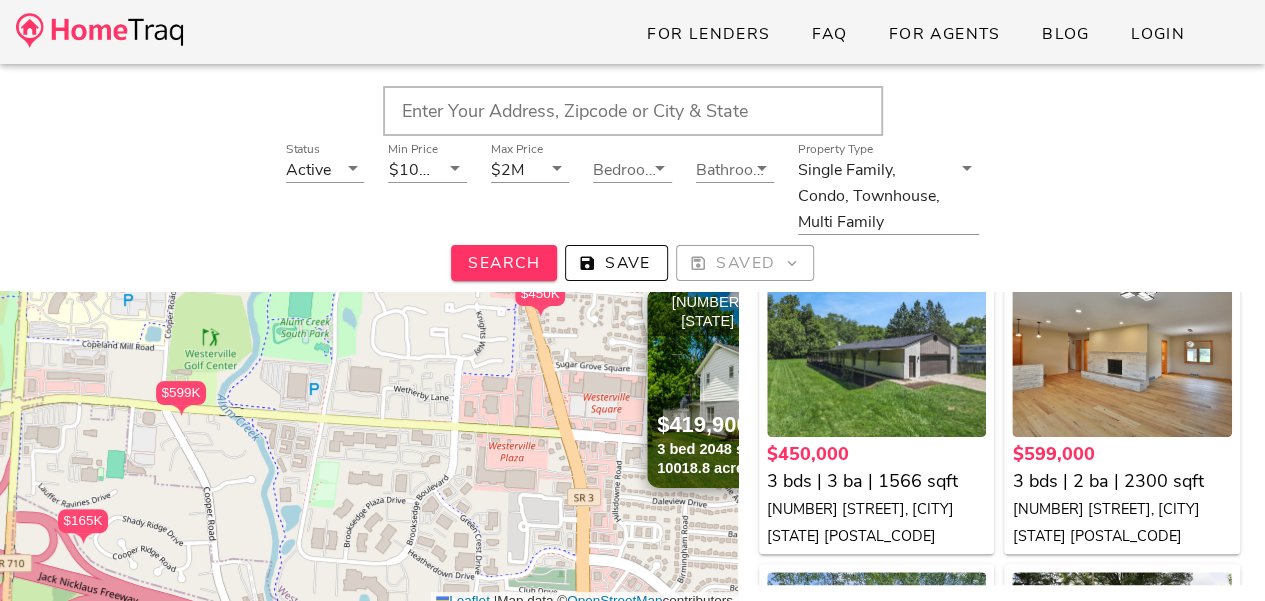 drag, startPoint x: 446, startPoint y: 405, endPoint x: 514, endPoint y: 416, distance: 68.88396 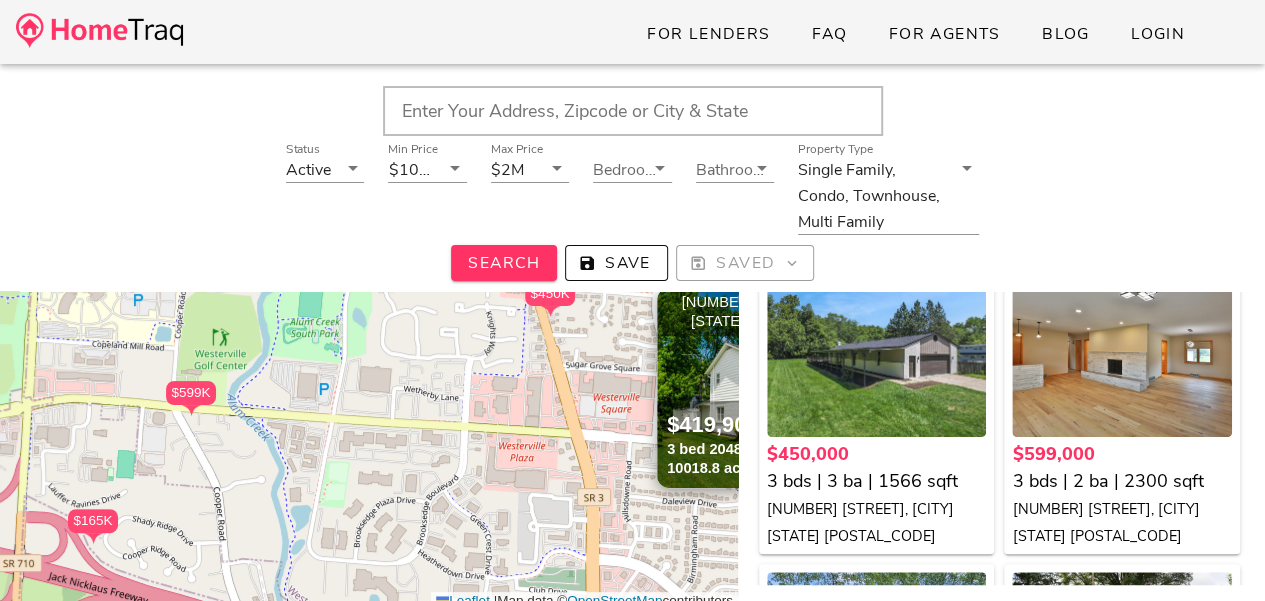 click on "$450K
$599K
$360K
$384K
$165K
$420K
230 [STREET] [CITY] [STATE] [POSTAL_CODE]
$419,900 3 bed  2048 sqft  × + −" at bounding box center [369, 400] 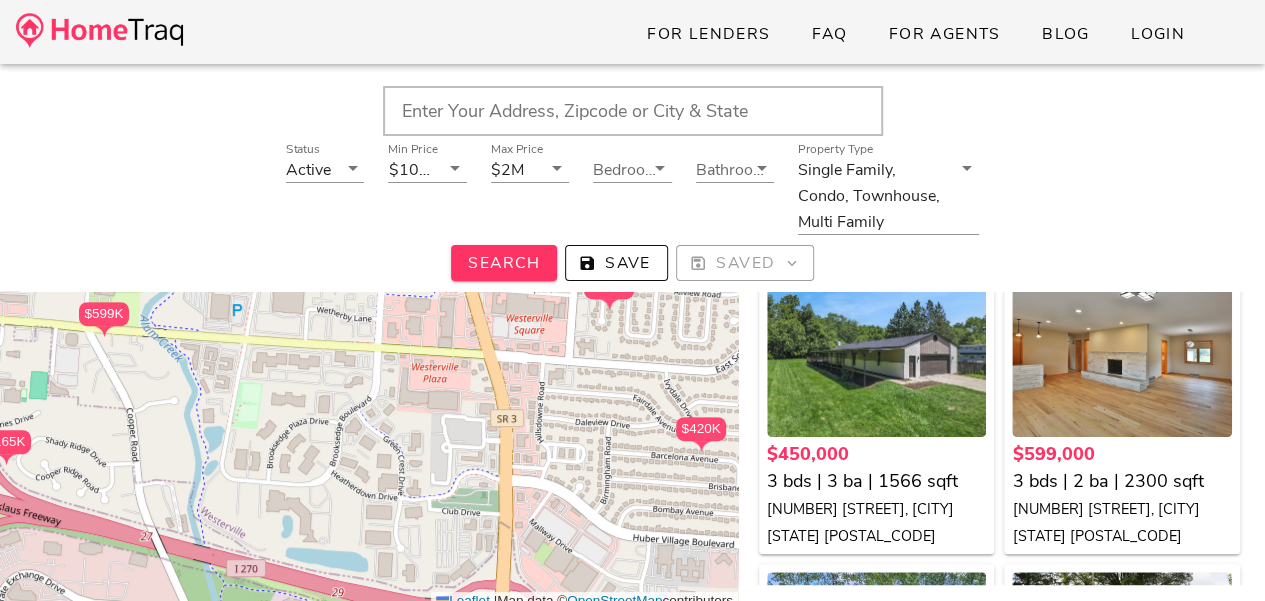 drag, startPoint x: 514, startPoint y: 416, endPoint x: 427, endPoint y: 337, distance: 117.51595 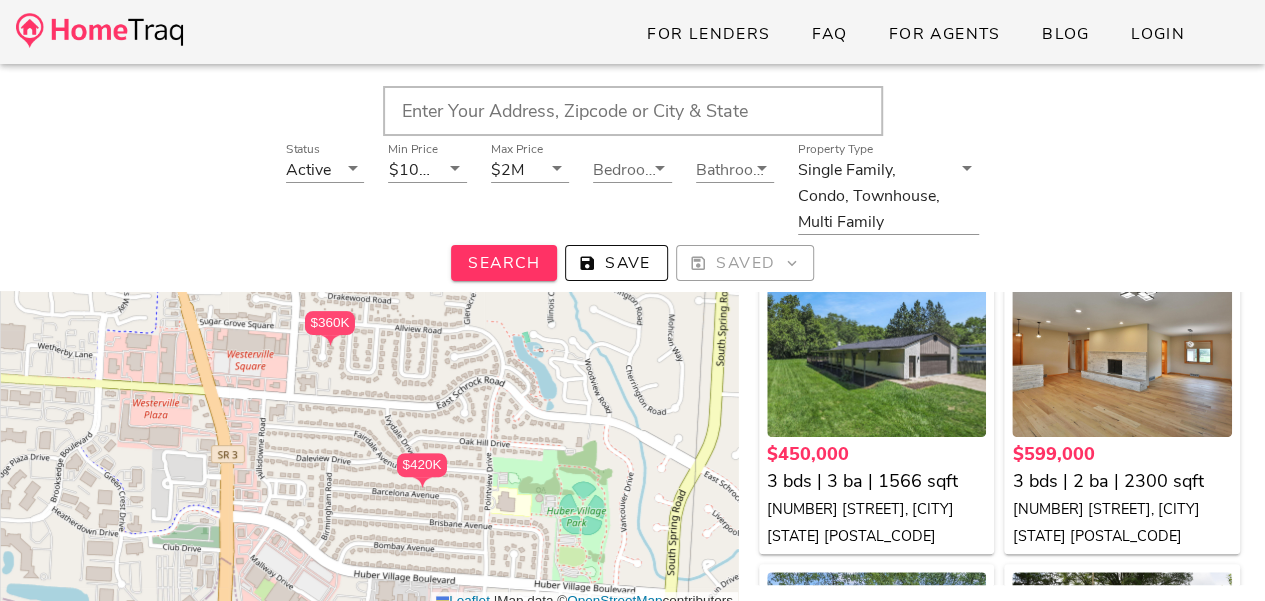 drag, startPoint x: 571, startPoint y: 419, endPoint x: 292, endPoint y: 455, distance: 281.313 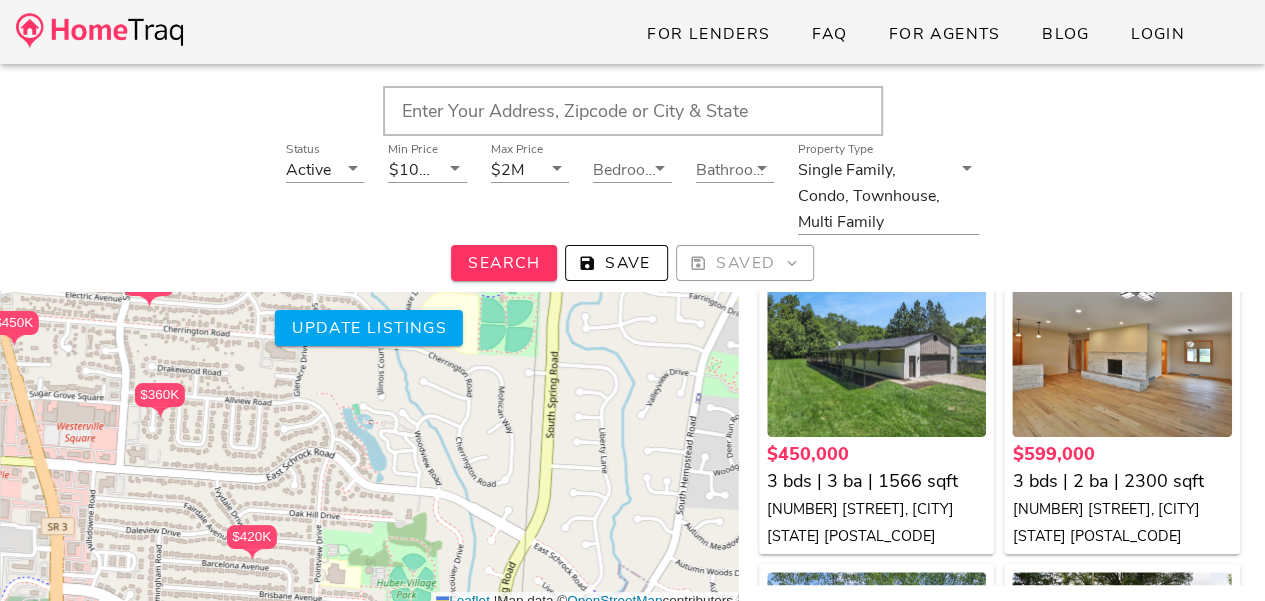 drag, startPoint x: 576, startPoint y: 441, endPoint x: 402, endPoint y: 513, distance: 188.30826 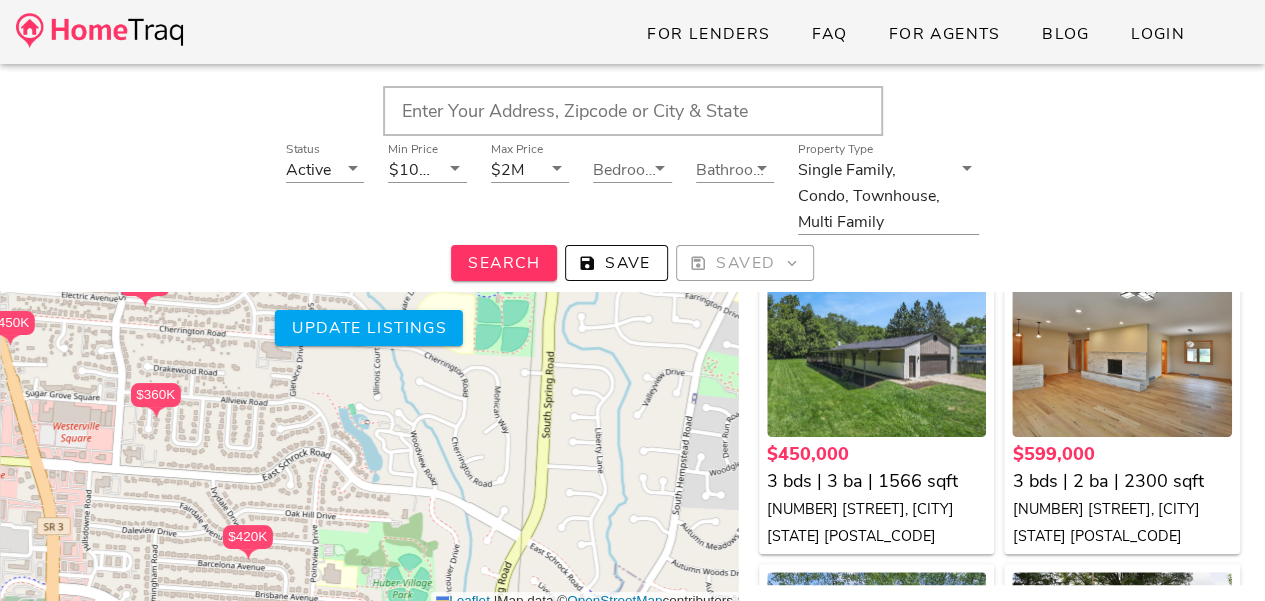 click on "$450K
$599K
$360K
$384K
$165K
$420K
+ −  Leaflet   |  Map data ©  OpenStreetMap  contributors" at bounding box center [369, 400] 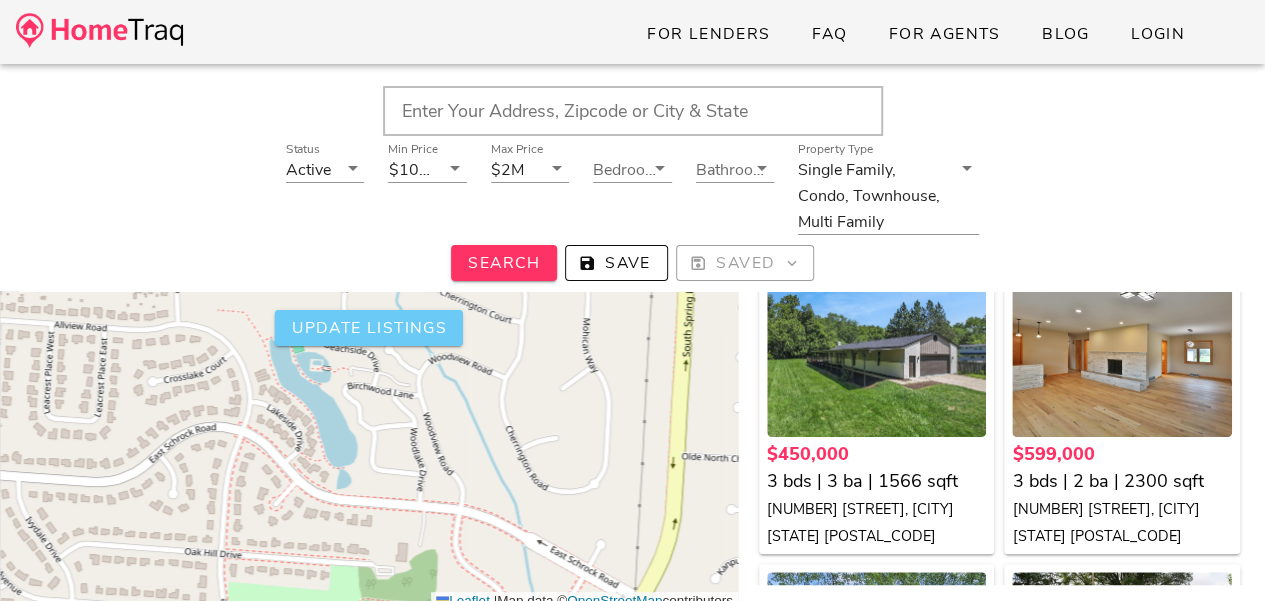 click on "Update listings" at bounding box center [369, 328] 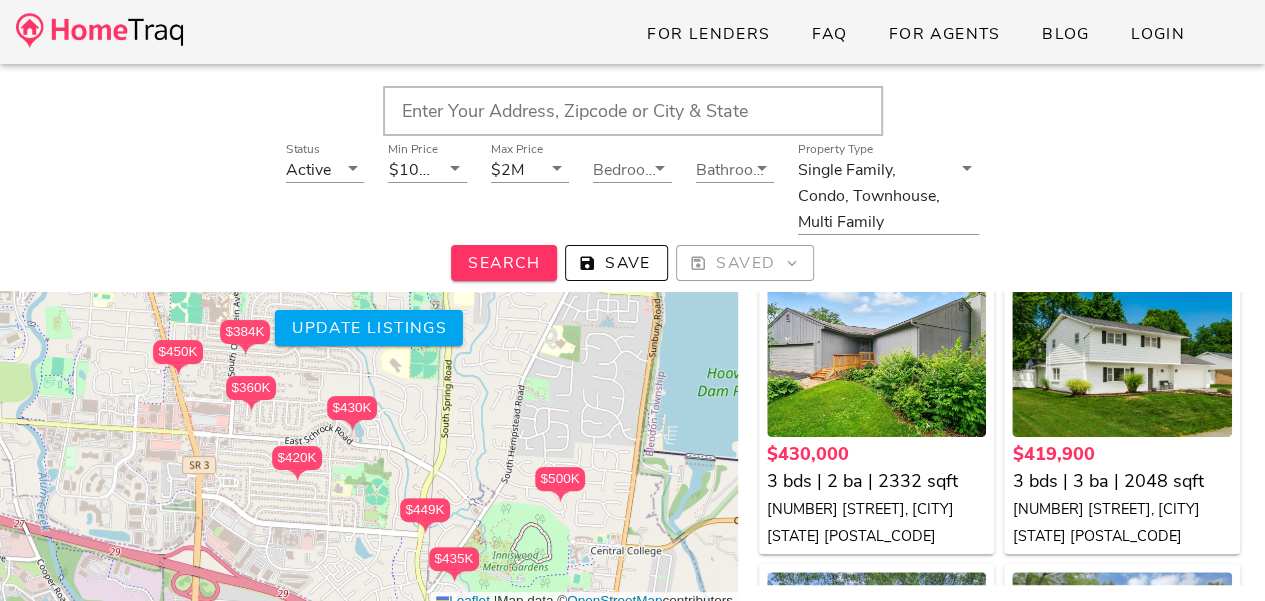 click on "$430K
$420K
$360K
$449K
$384K
$435K
$450K
$500K
$435K
$435,000 × +" at bounding box center (369, 400) 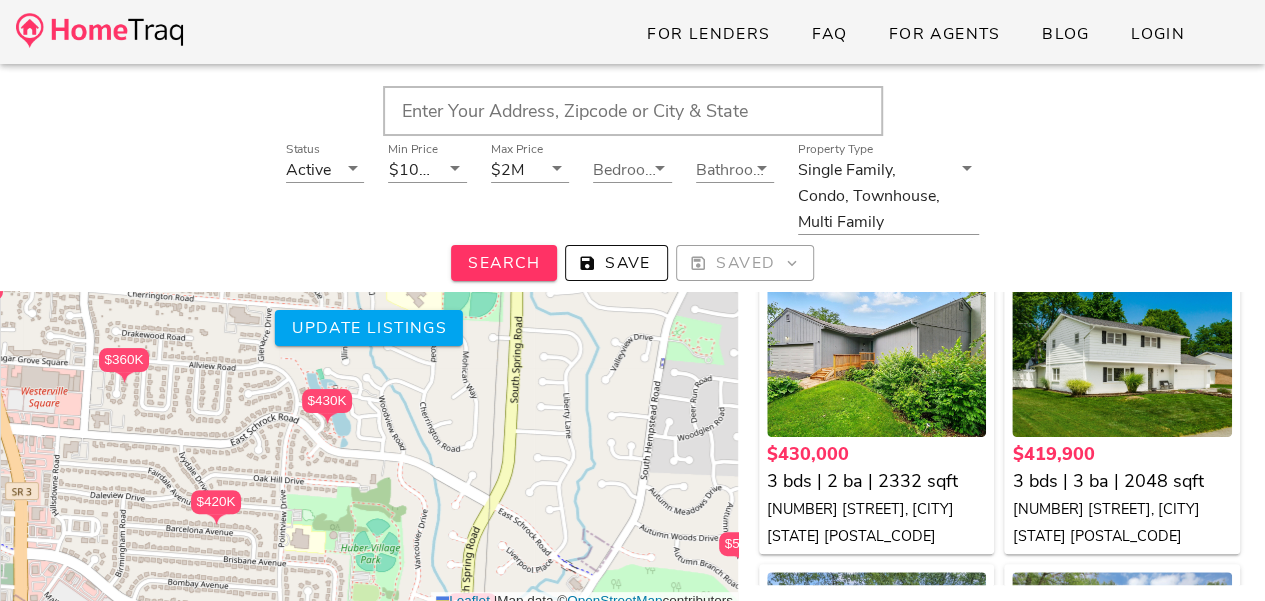 click on "$430K
$420K
$360K
$449K
$384K
$435K
$450K
$500K
$435K
+ −  Leaflet   |  Map data ©  OpenStreetMap  contributors" at bounding box center (369, 400) 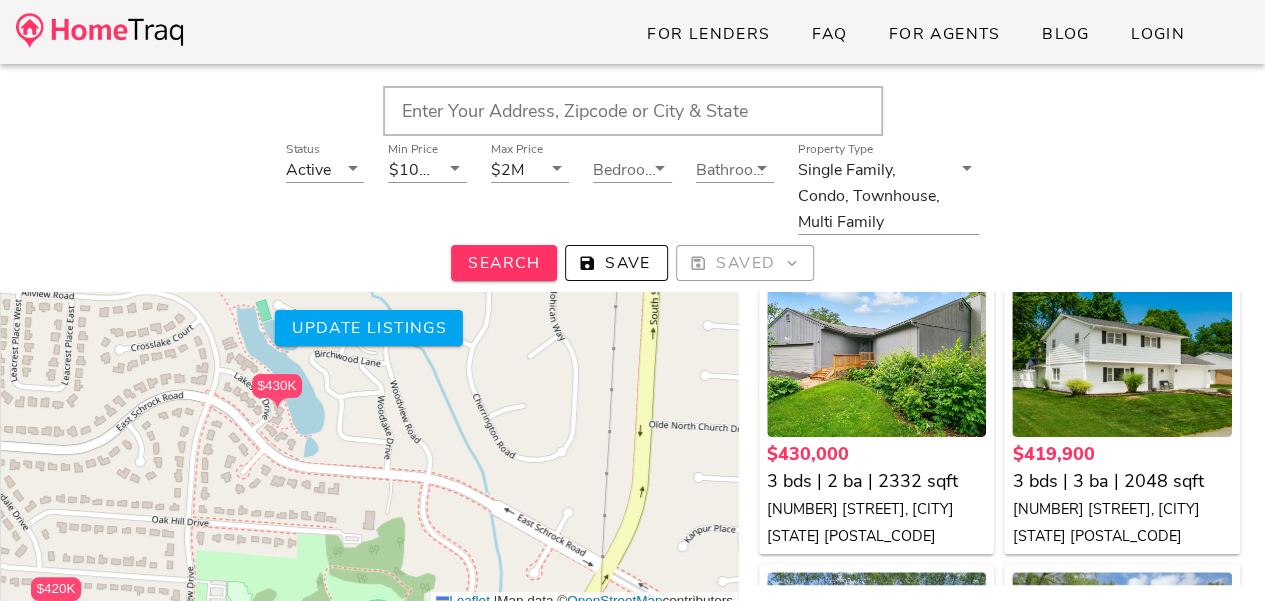 click on "$430K
$420K
$360K
$449K
$384K
$435K
$450K
$500K
$435K
+ −  Leaflet   |  Map data ©  OpenStreetMap  contributors" at bounding box center (369, 400) 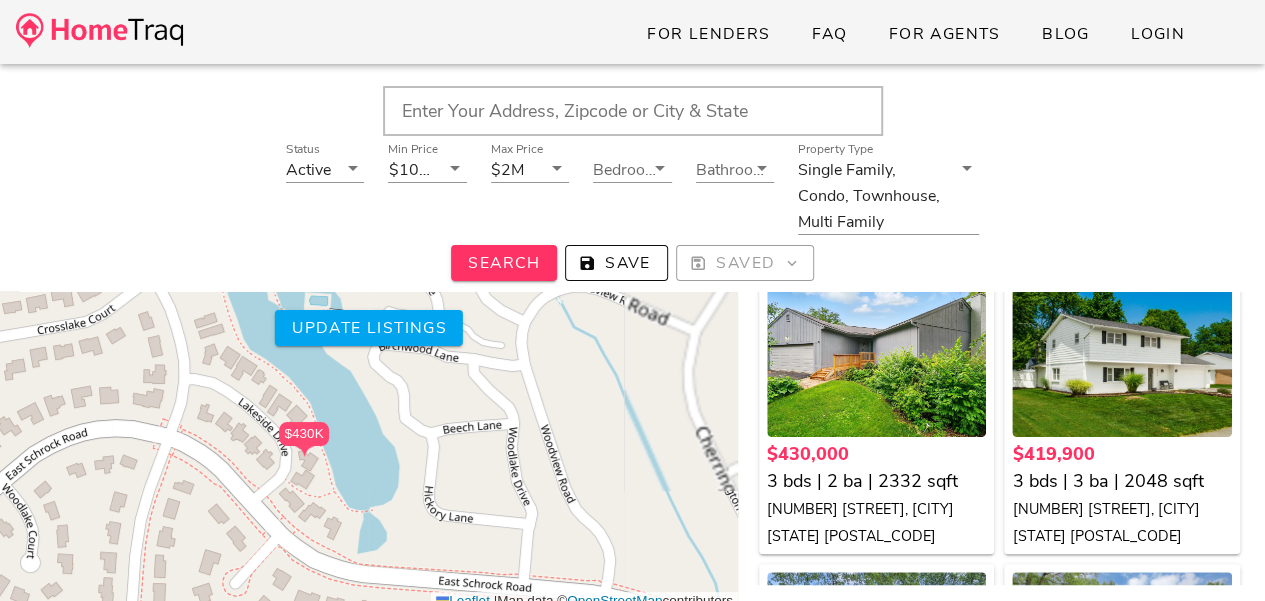 drag, startPoint x: 377, startPoint y: 438, endPoint x: 504, endPoint y: 515, distance: 148.51936 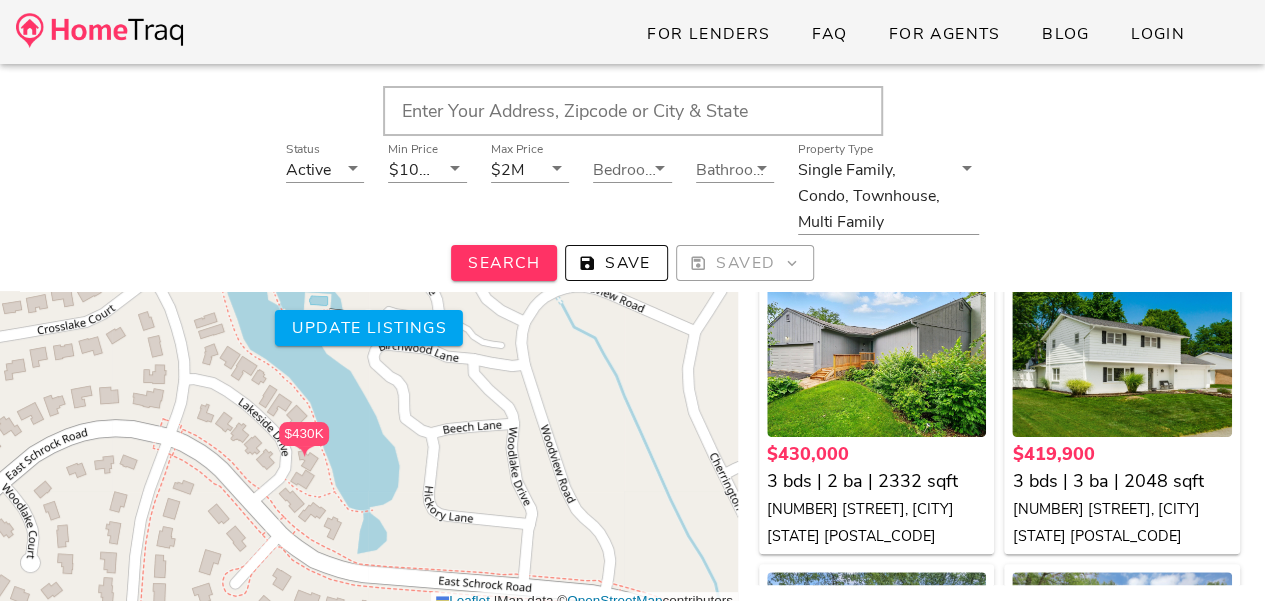 click on "$430K
$420K
$360K
$449K
$384K
$435K
$450K
$500K
$435K
+ −  Leaflet   |  Map data ©  OpenStreetMap  contributors" at bounding box center (369, 400) 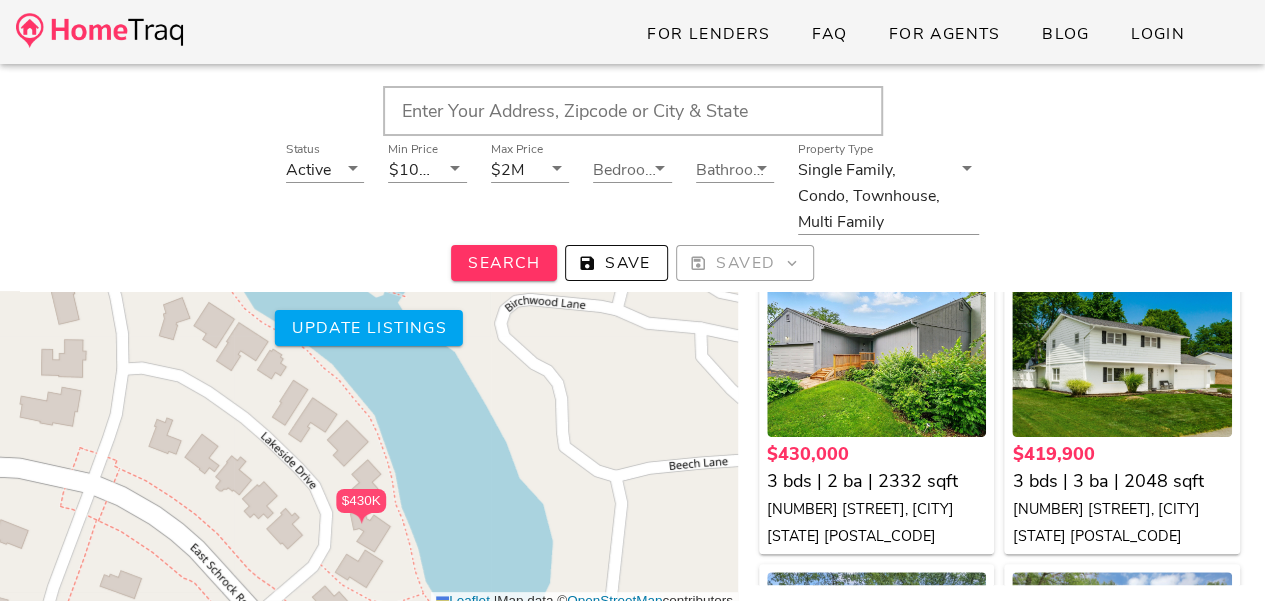 drag, startPoint x: 266, startPoint y: 461, endPoint x: 407, endPoint y: 543, distance: 163.1104 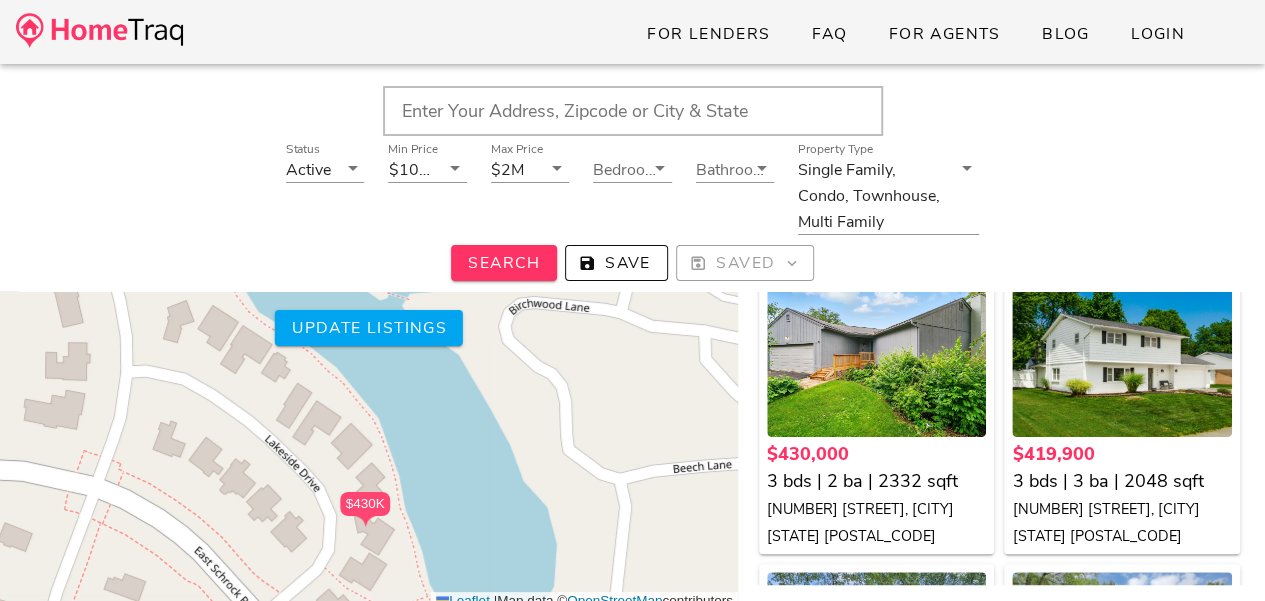 click on "$430K
$420K
$360K
$449K
$384K
$435K
$450K
$500K
$435K
+ −  Leaflet   |  Map data ©  OpenStreetMap  contributors" at bounding box center [369, 400] 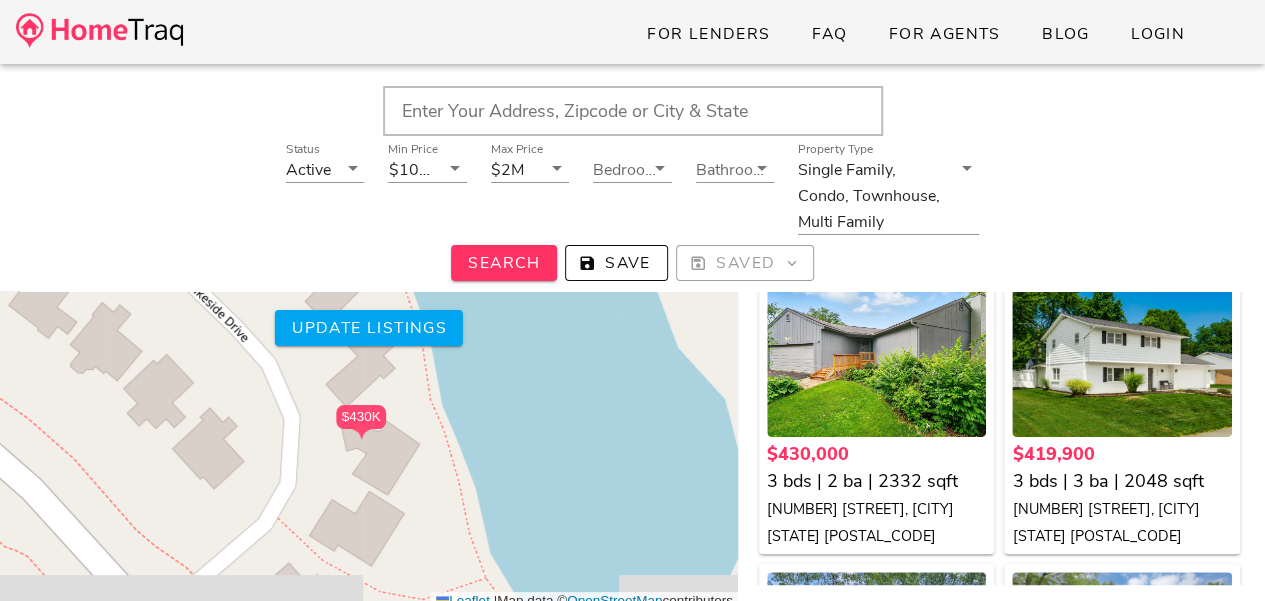 drag, startPoint x: 537, startPoint y: 455, endPoint x: 546, endPoint y: 377, distance: 78.51752 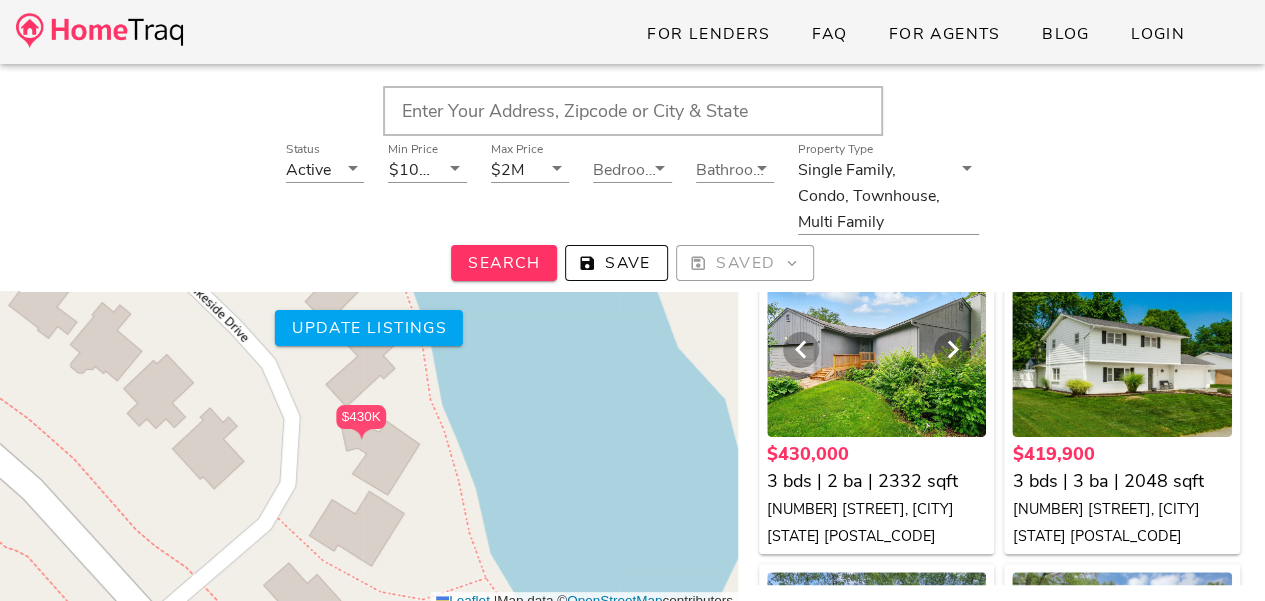 click at bounding box center [877, 352] 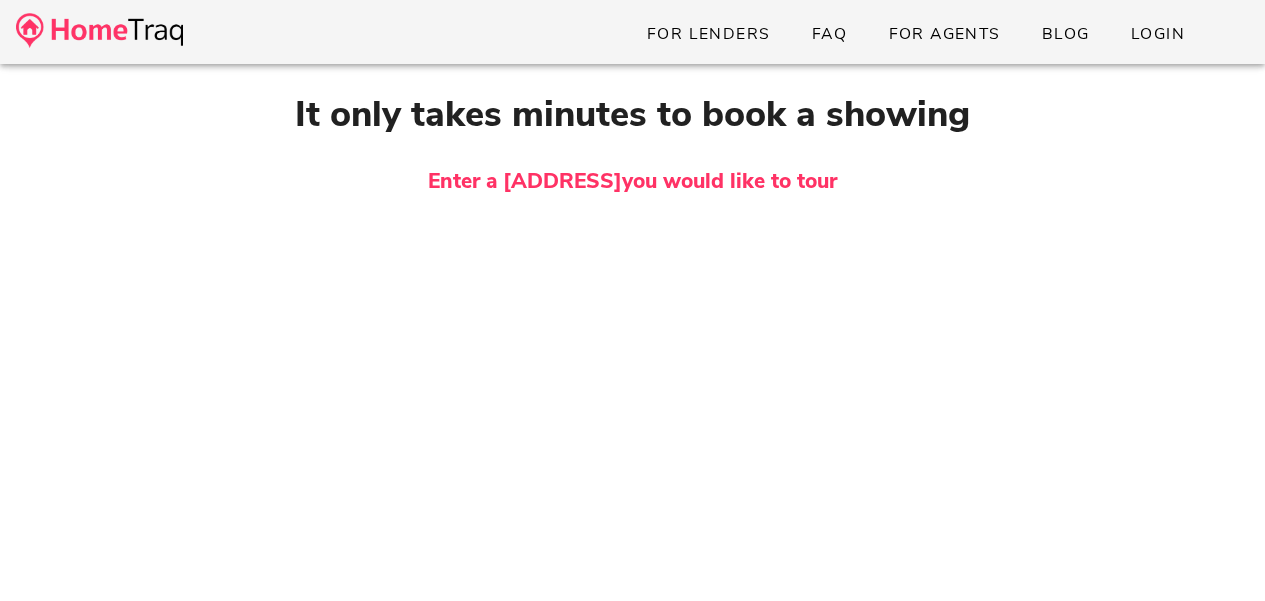 scroll, scrollTop: 0, scrollLeft: 0, axis: both 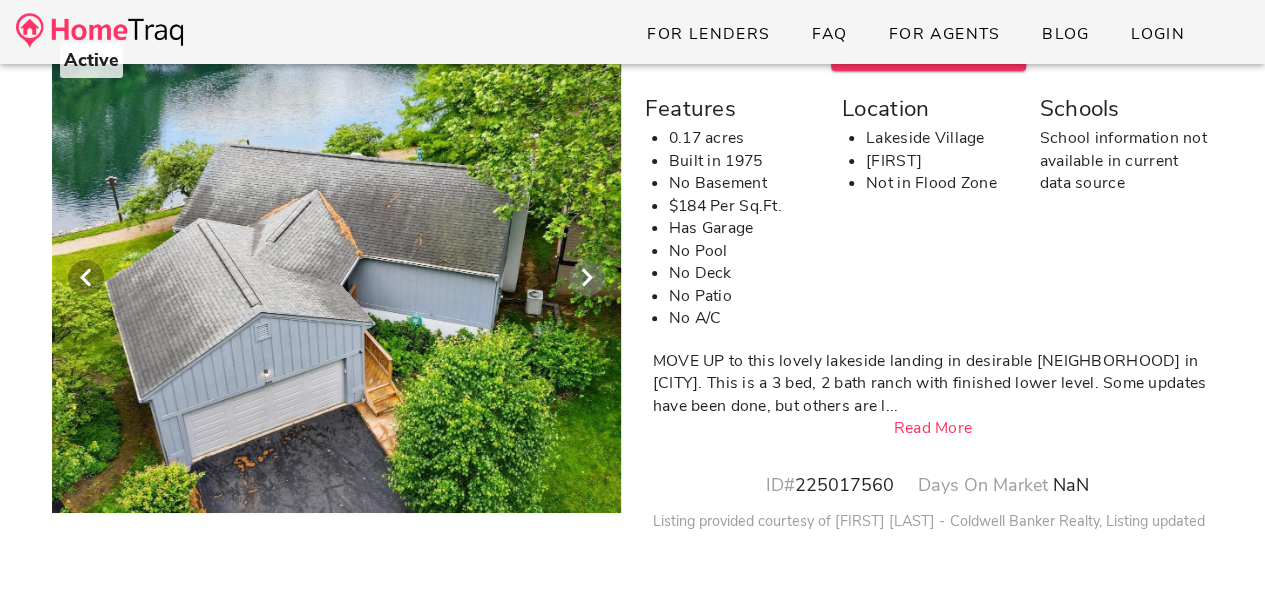 click at bounding box center (587, 278) 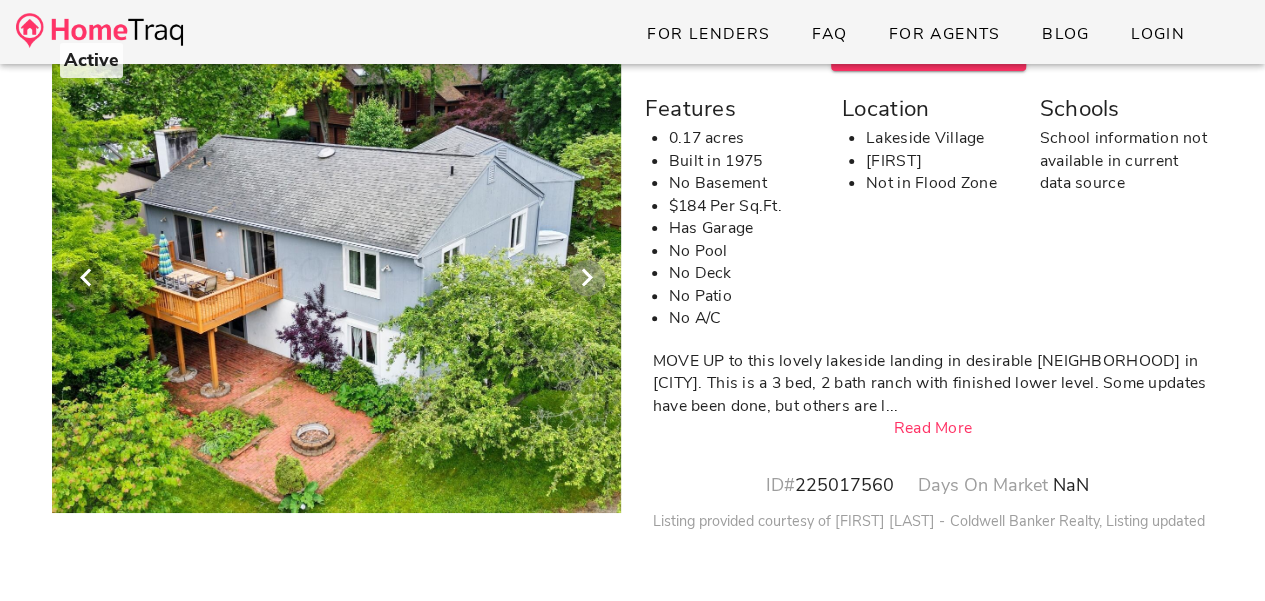 click at bounding box center [587, 278] 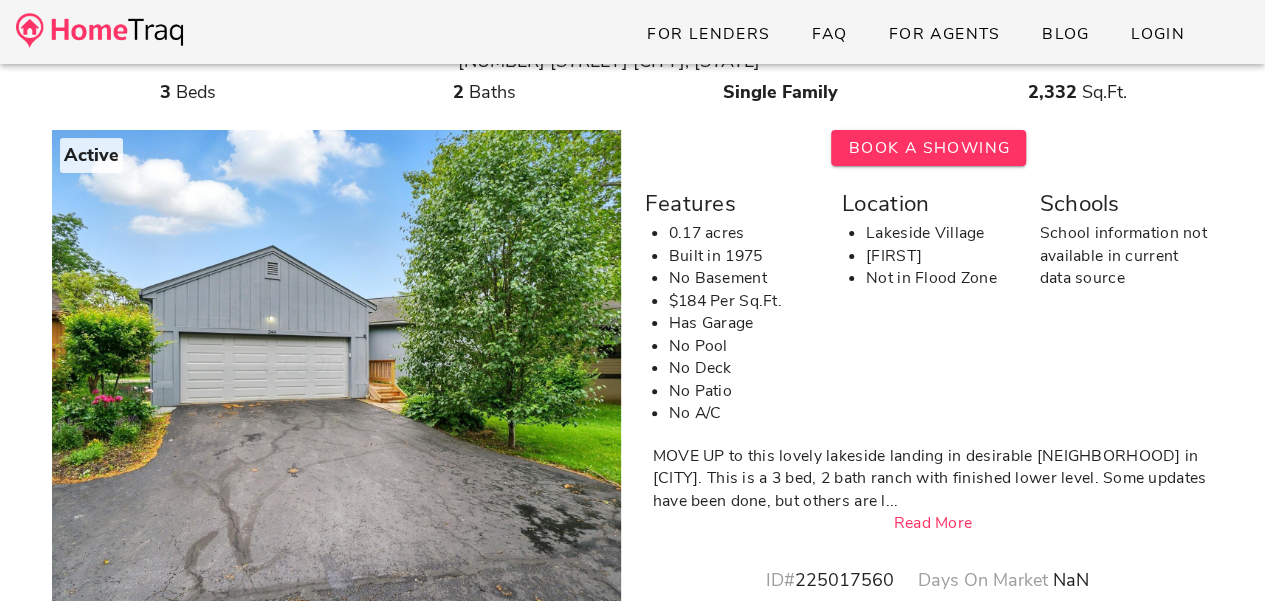 scroll, scrollTop: 95, scrollLeft: 0, axis: vertical 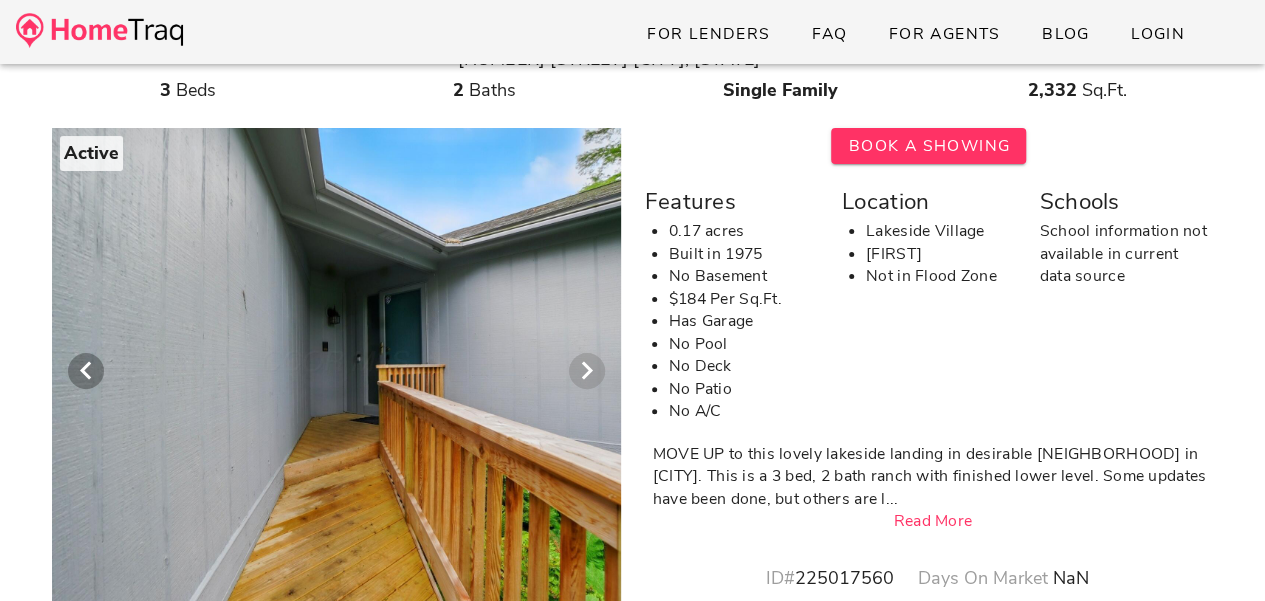 click at bounding box center (587, 371) 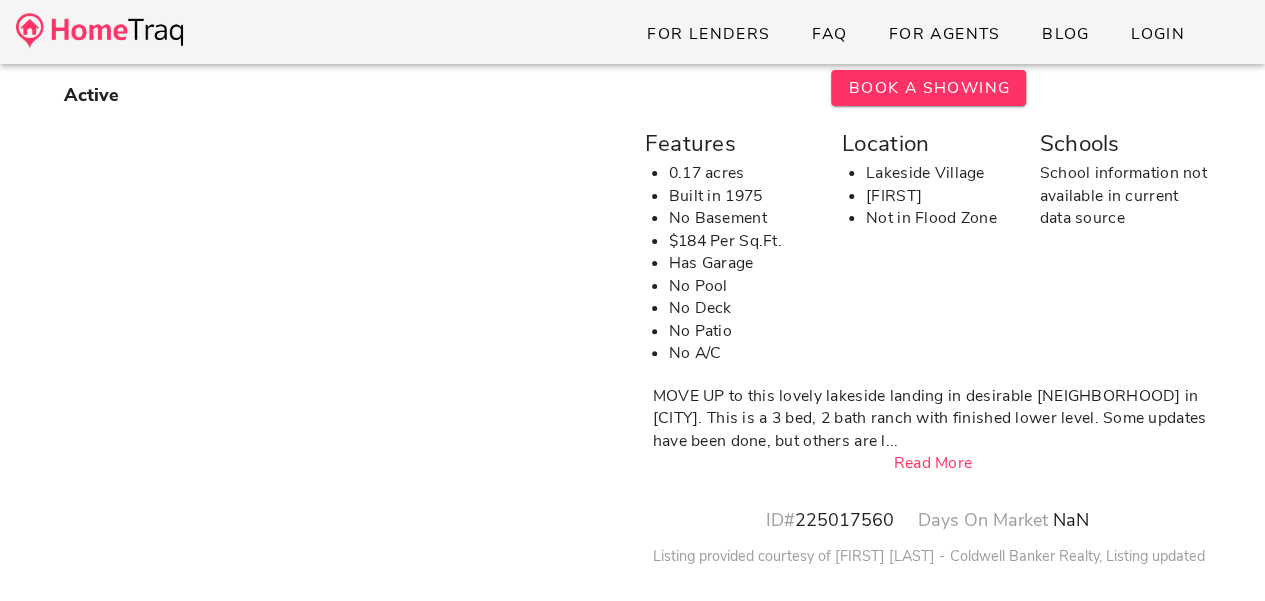scroll, scrollTop: 152, scrollLeft: 0, axis: vertical 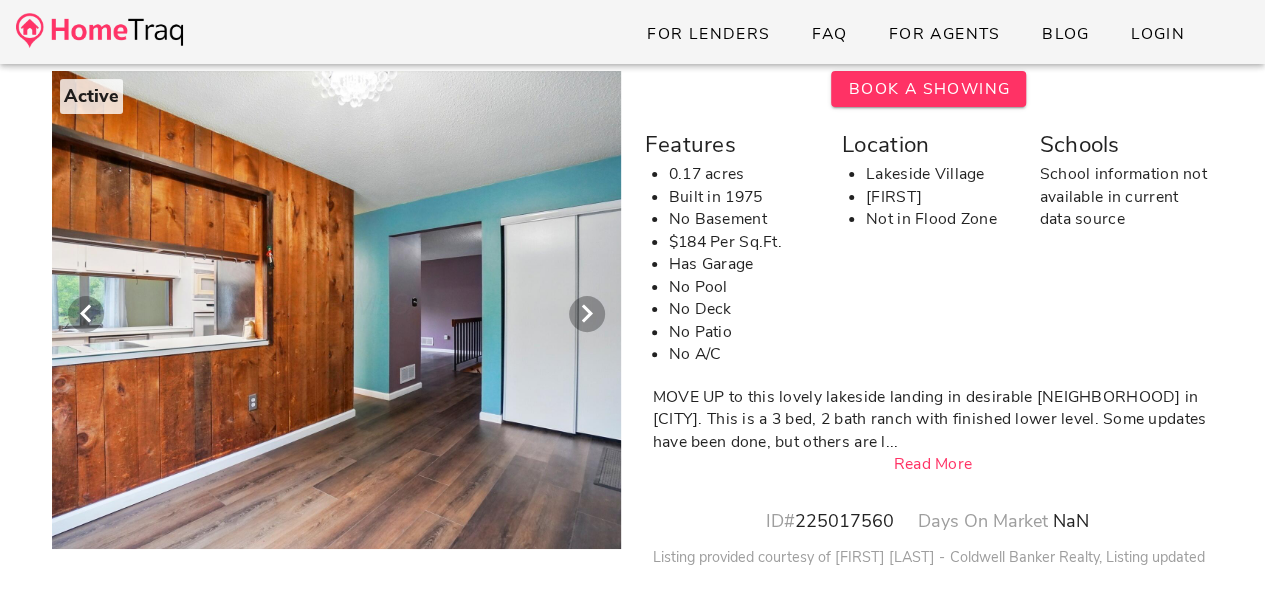 drag, startPoint x: 581, startPoint y: 310, endPoint x: 438, endPoint y: 367, distance: 153.94154 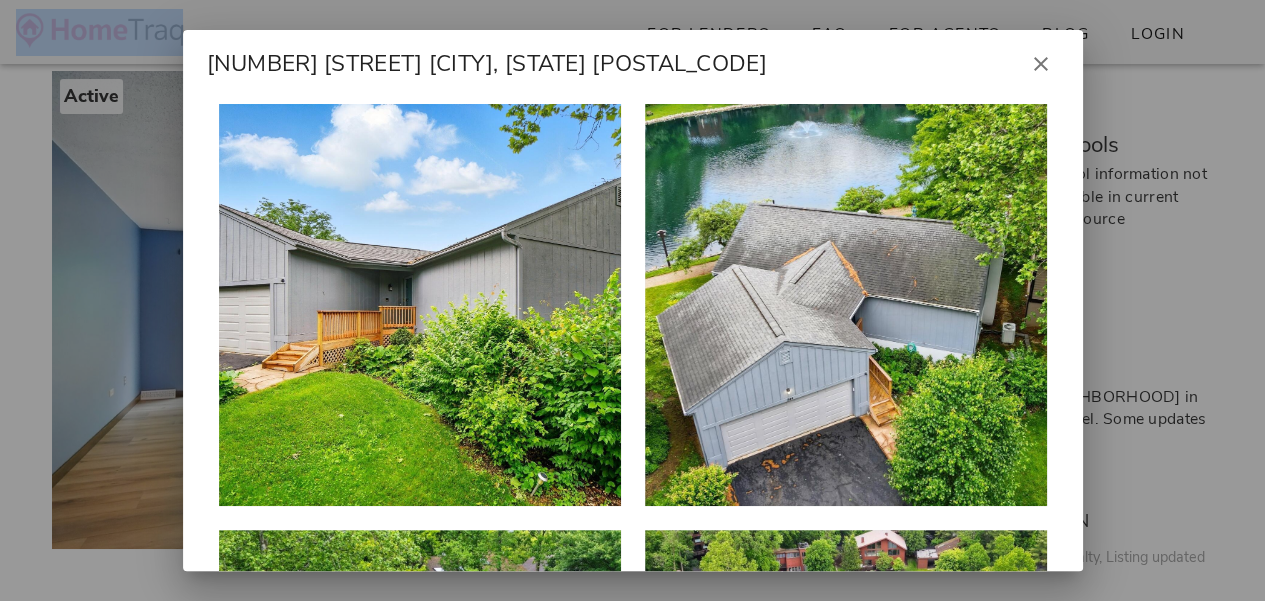click at bounding box center [420, 305] 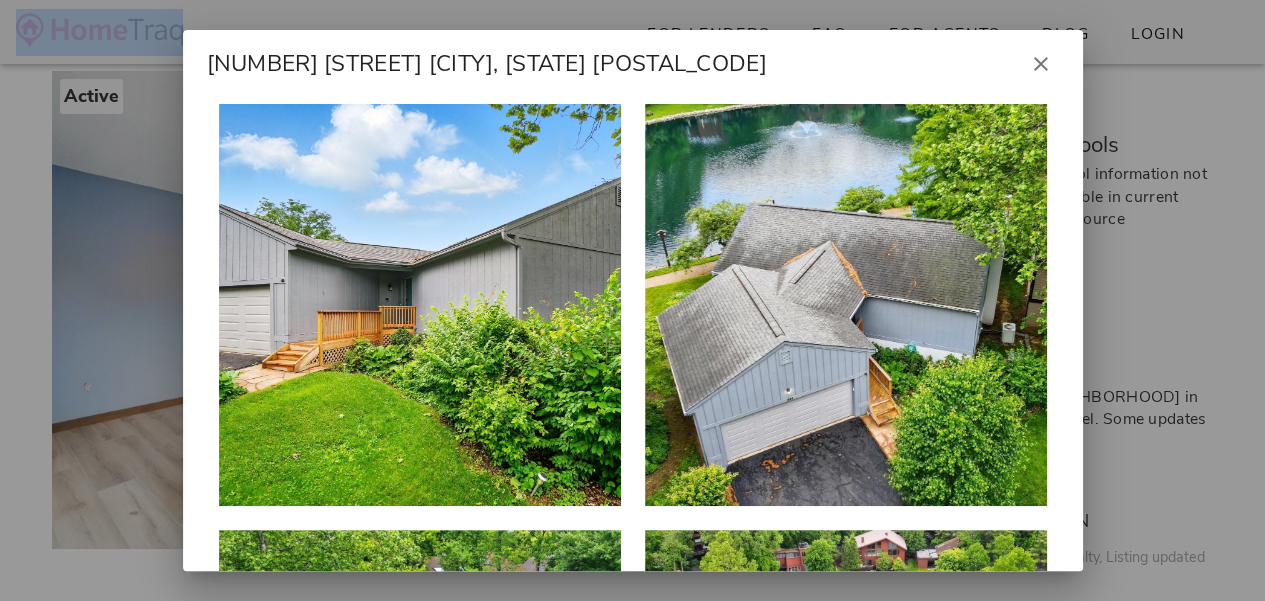 click at bounding box center [420, 305] 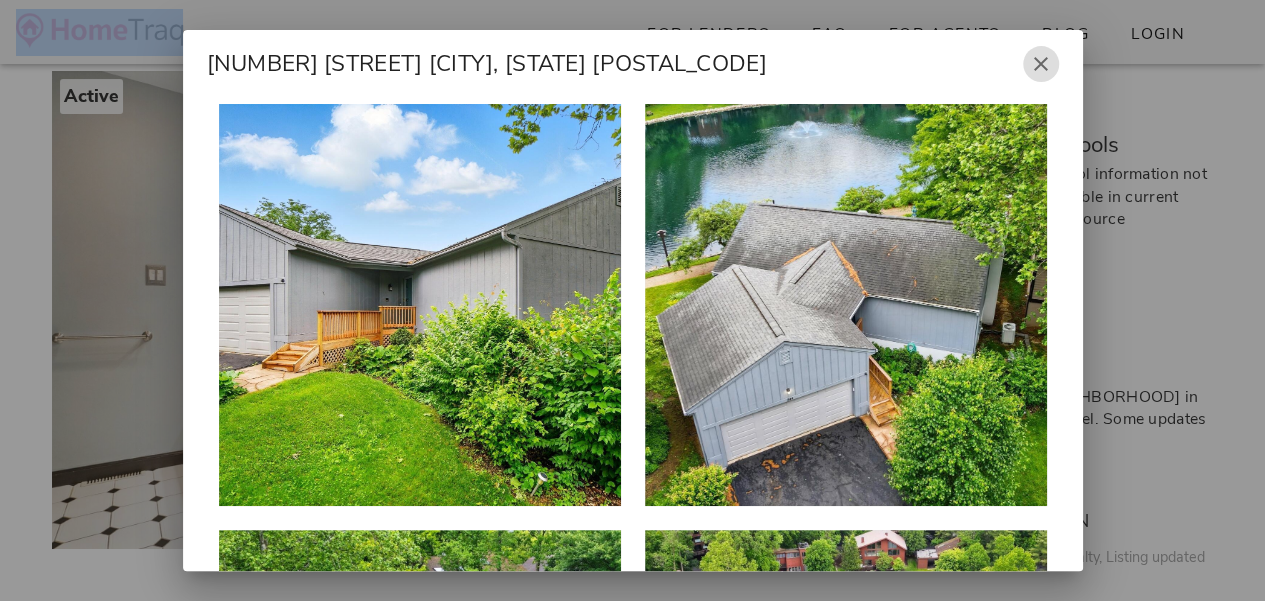 click at bounding box center [1041, 64] 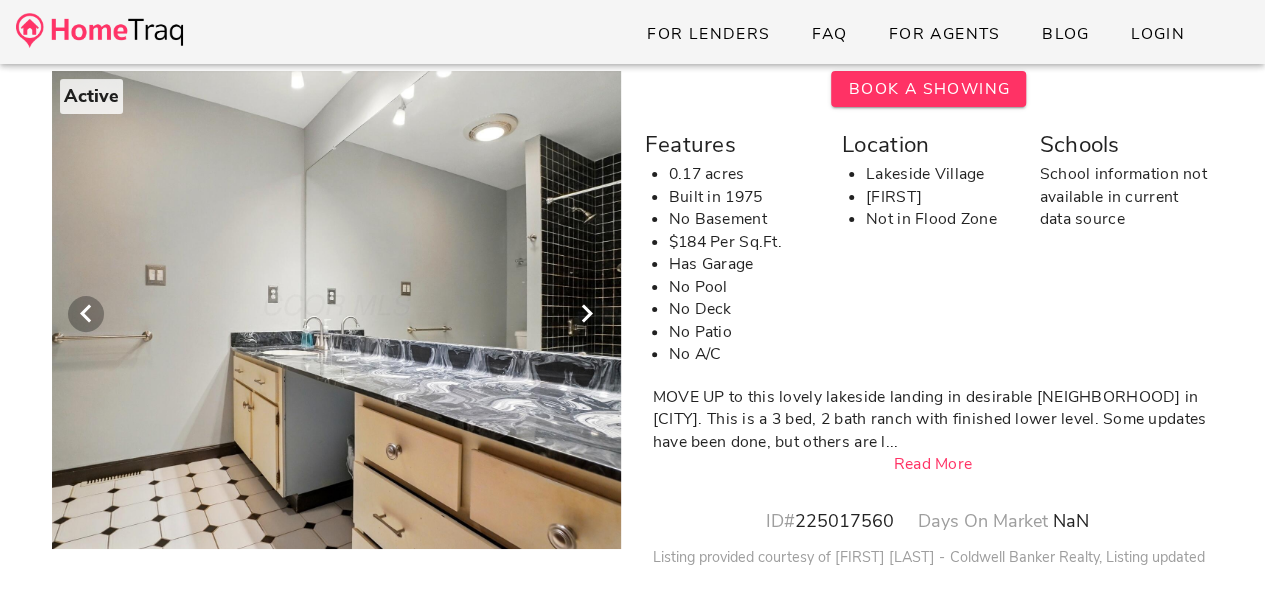 click at bounding box center [336, 304] 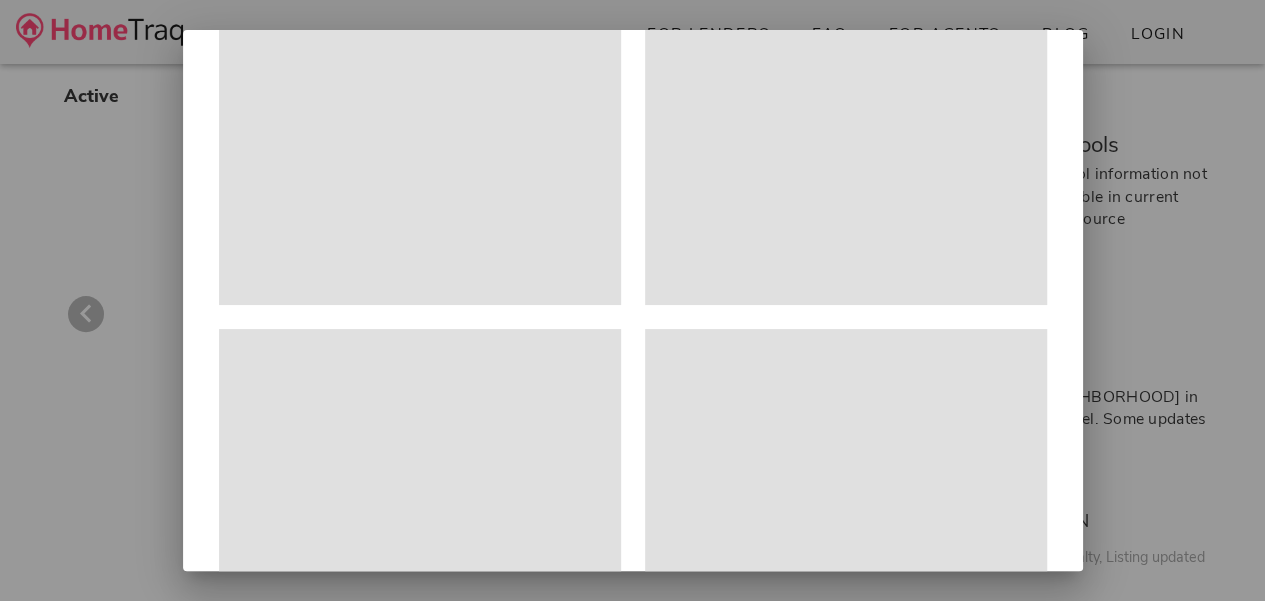 scroll, scrollTop: 3608, scrollLeft: 0, axis: vertical 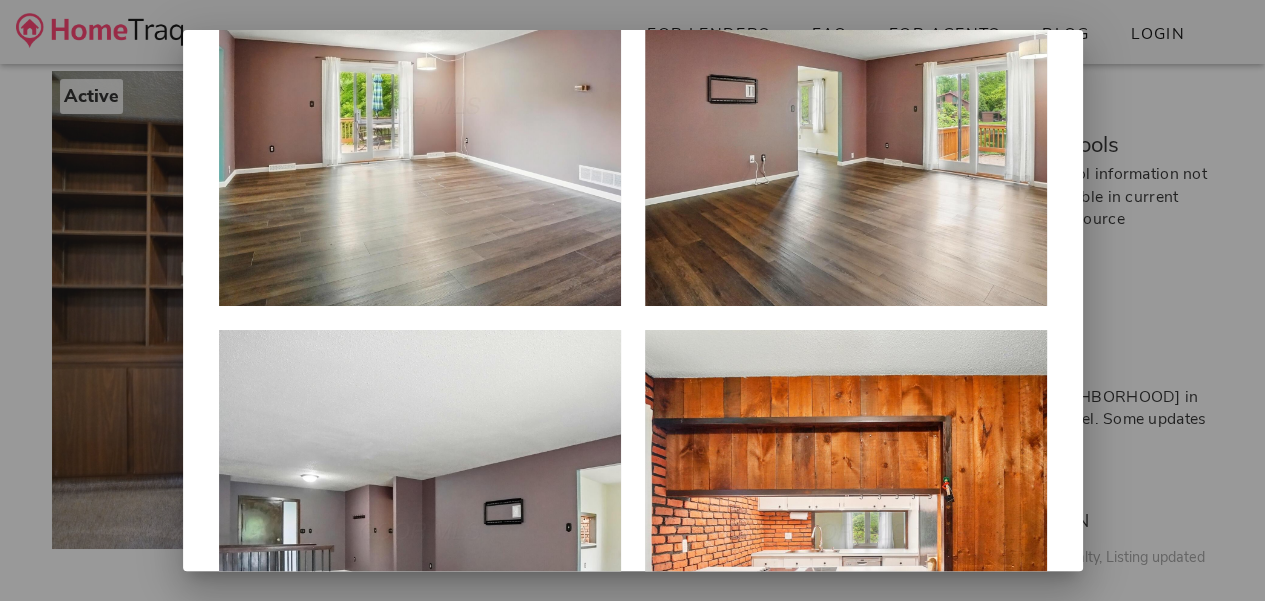 click at bounding box center [632, 300] 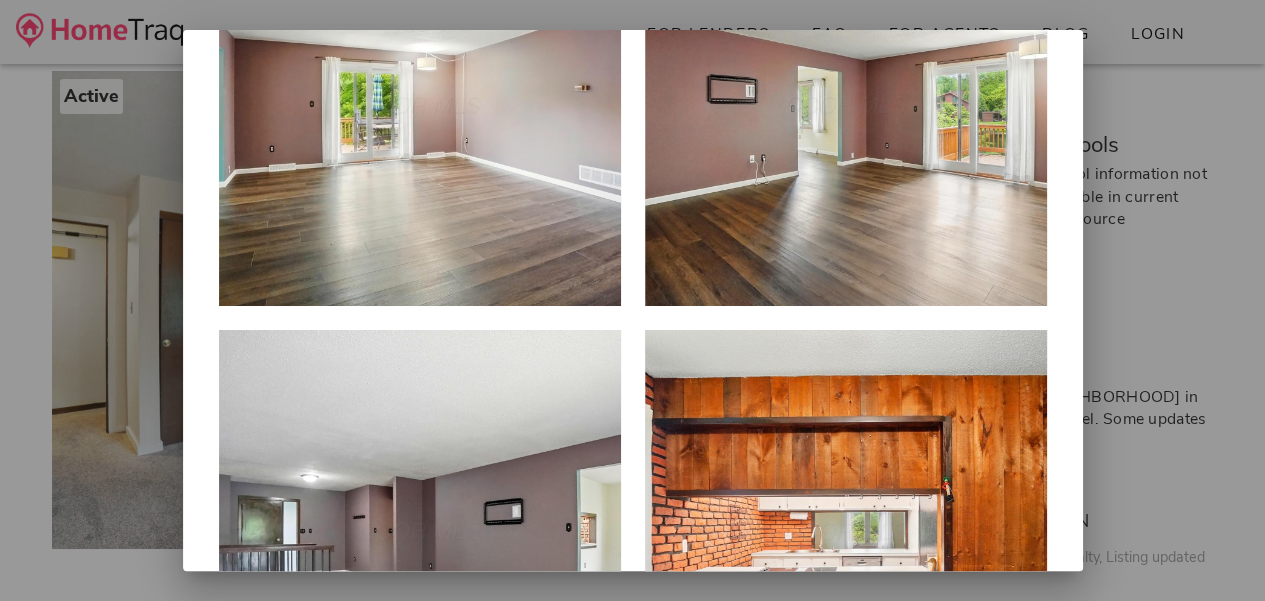 click at bounding box center [632, 300] 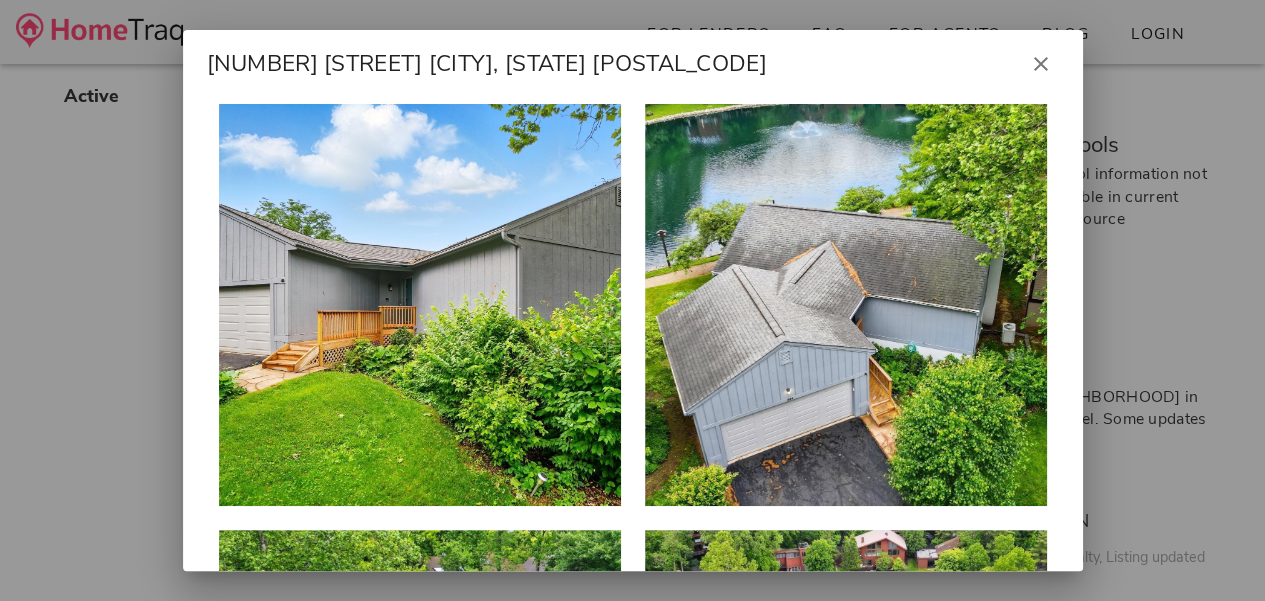 scroll, scrollTop: 1, scrollLeft: 0, axis: vertical 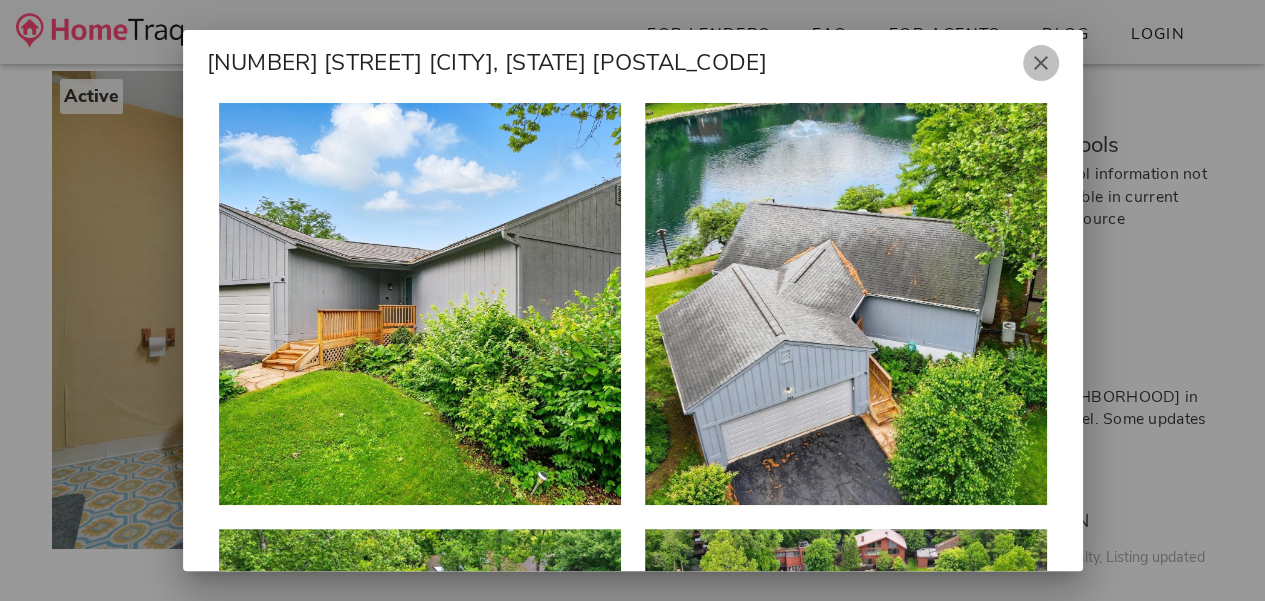 click at bounding box center [1041, 63] 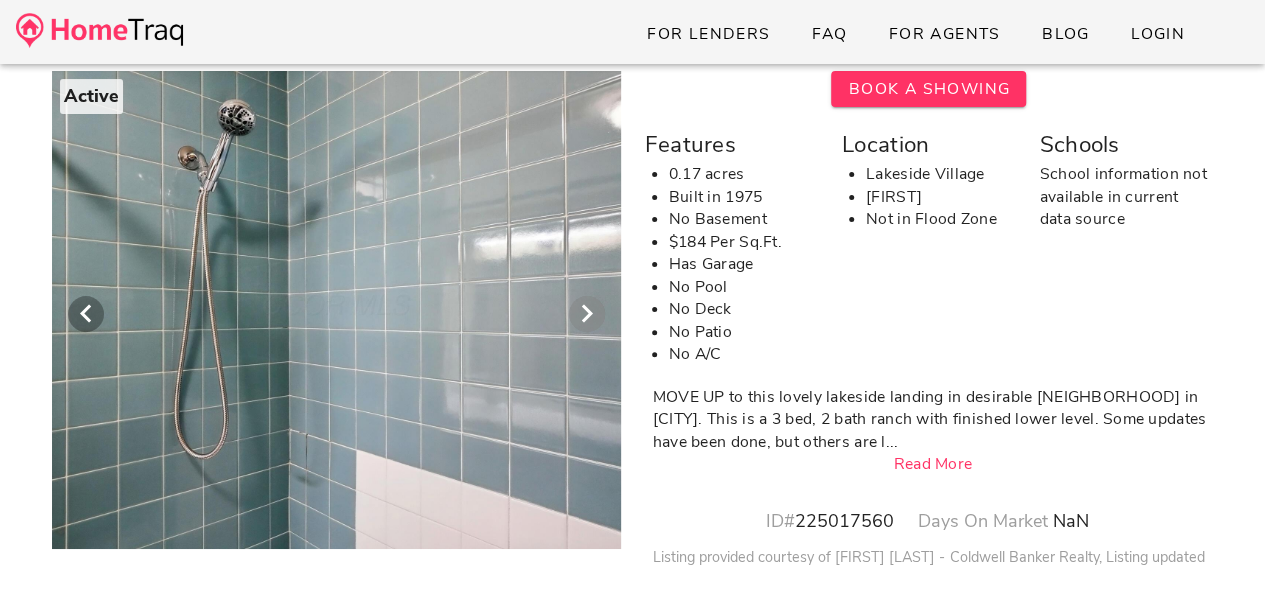 click at bounding box center (587, 314) 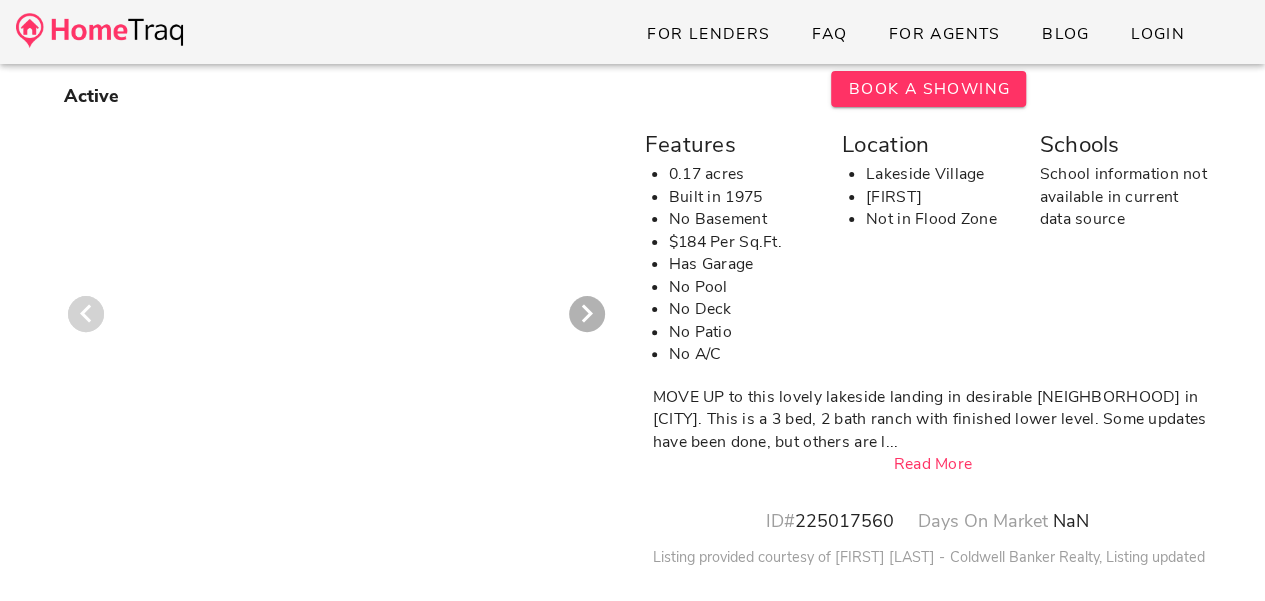 click at bounding box center (86, 314) 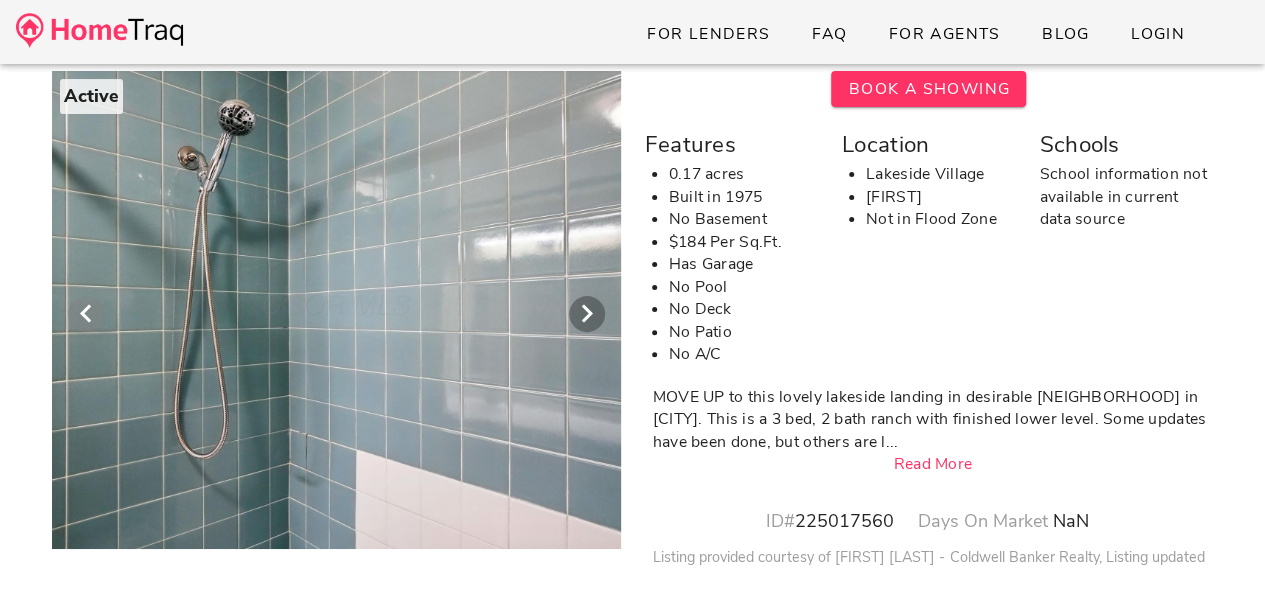 click at bounding box center [86, 314] 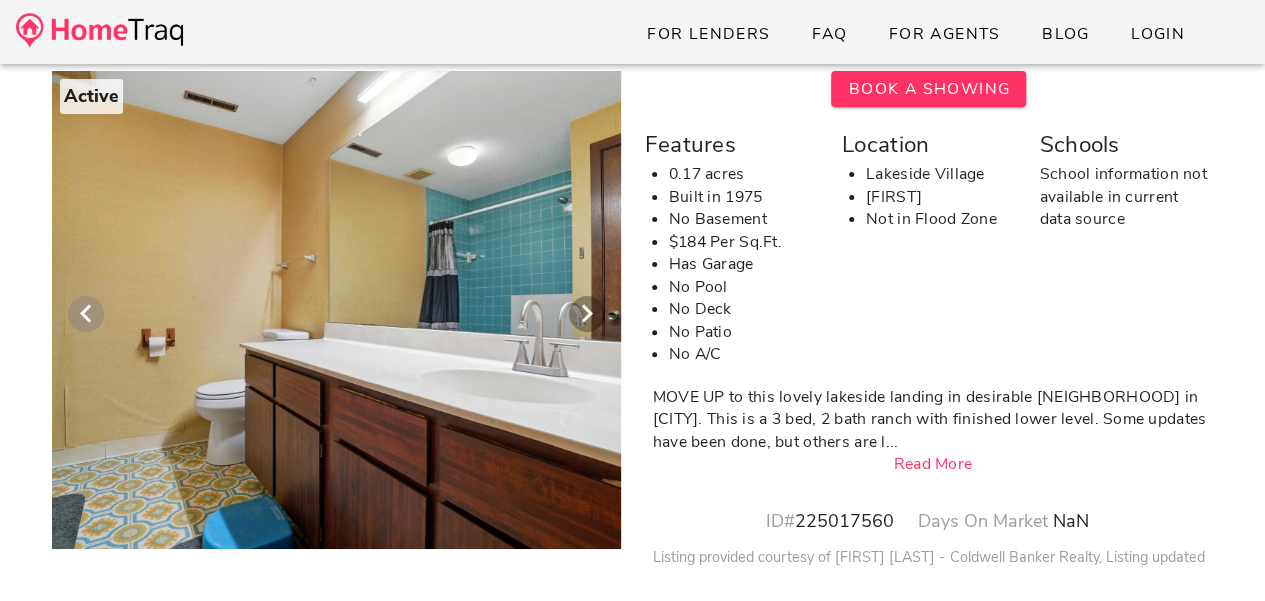 click at bounding box center [86, 314] 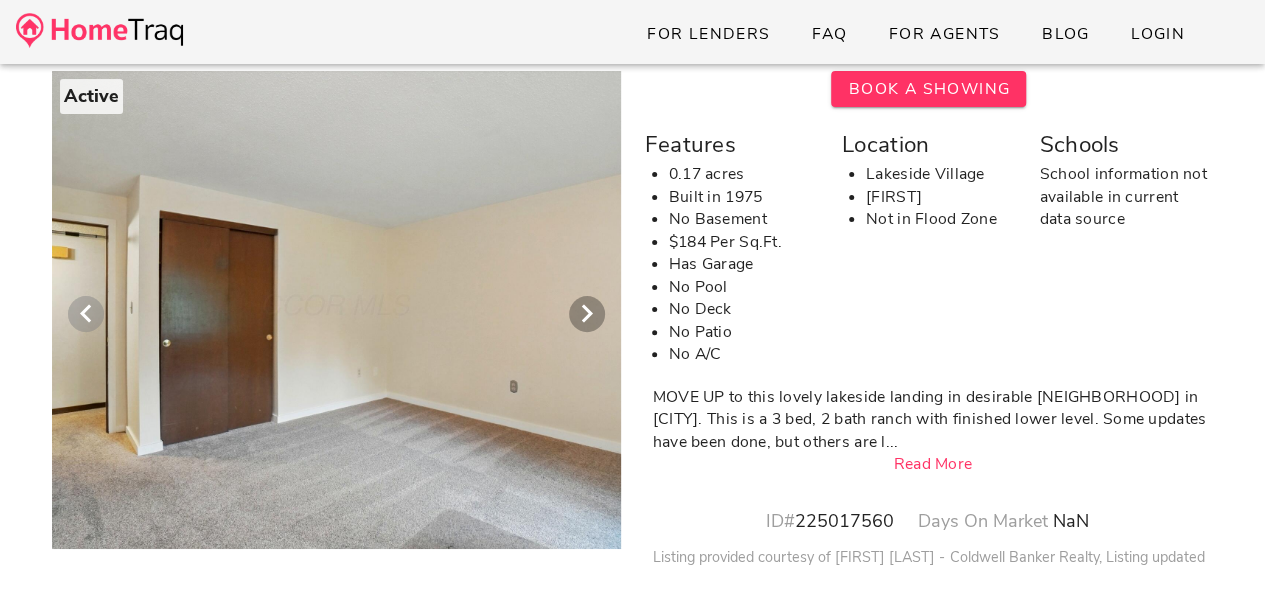 click at bounding box center [86, 314] 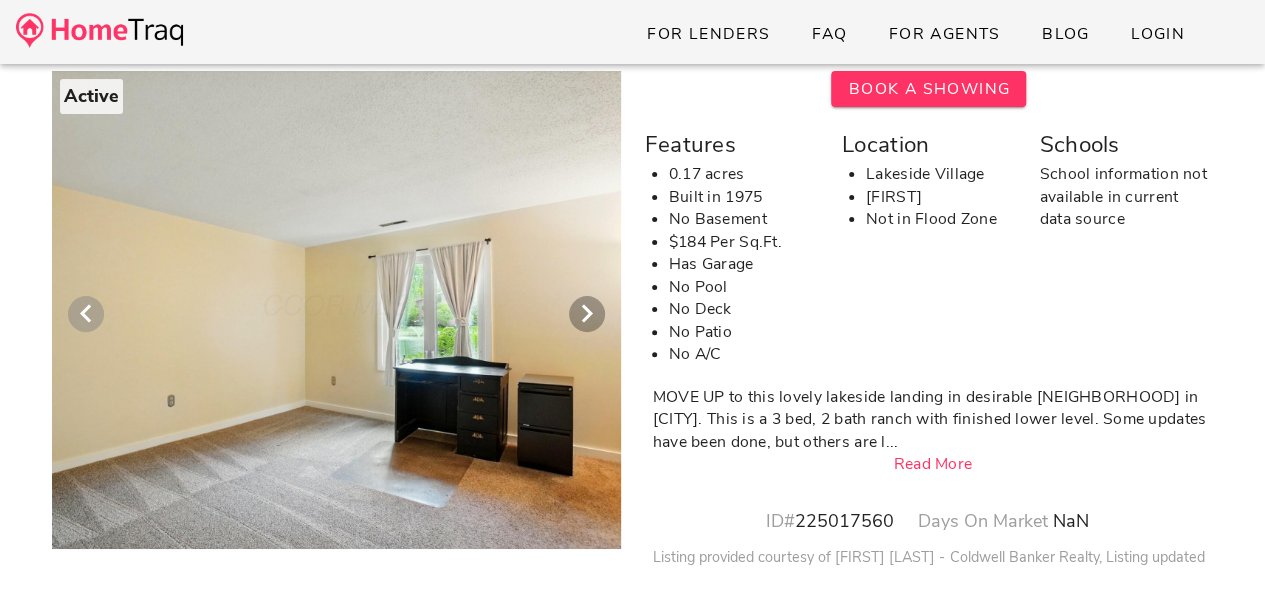 click at bounding box center (86, 314) 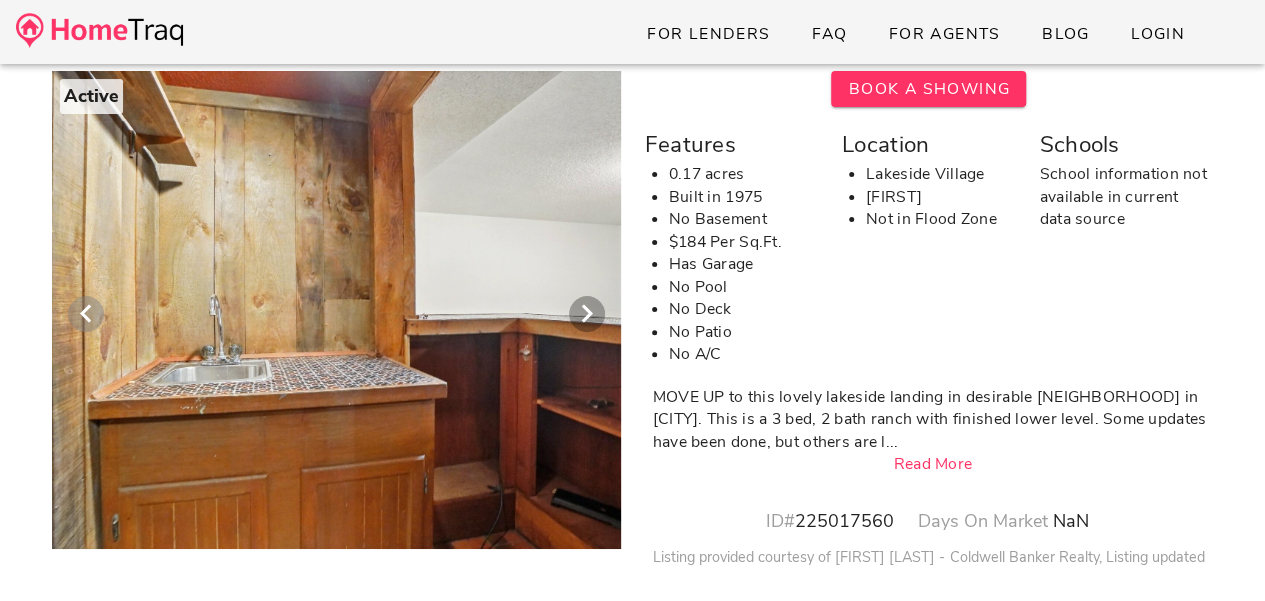 click at bounding box center (86, 314) 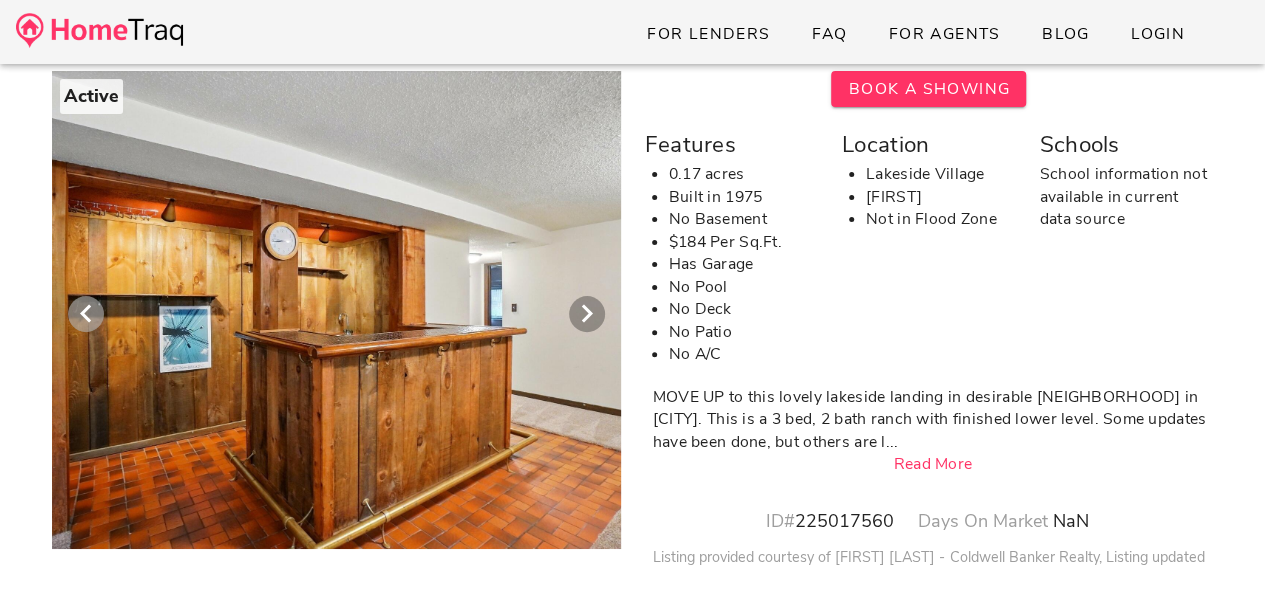 click at bounding box center (86, 314) 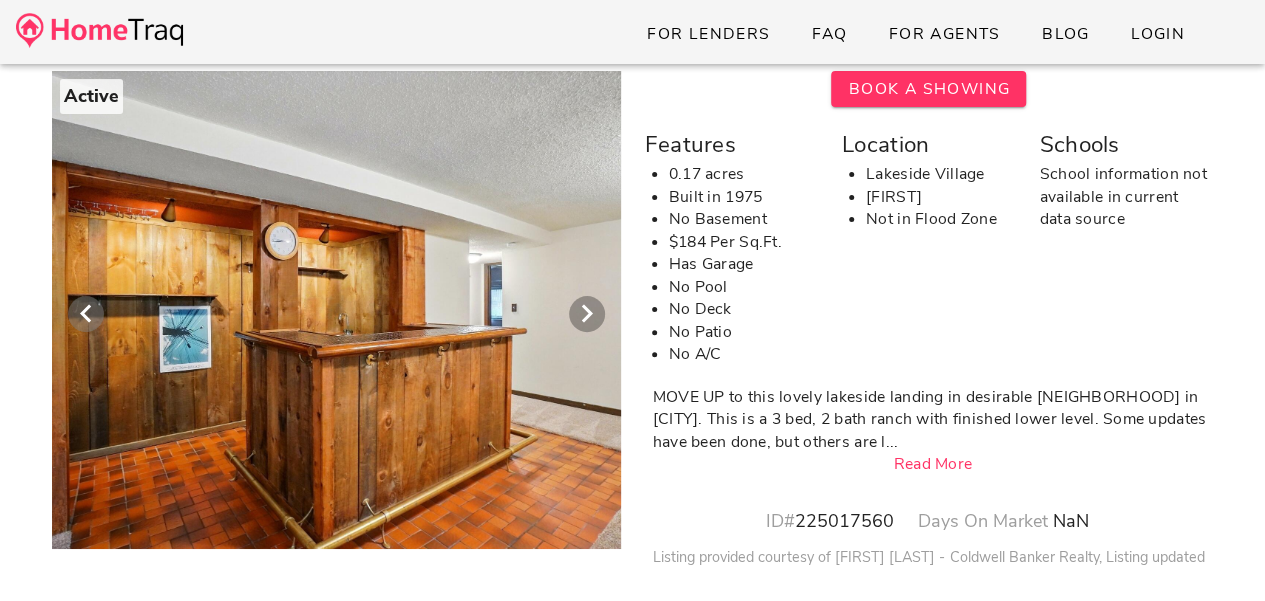 click at bounding box center (86, 314) 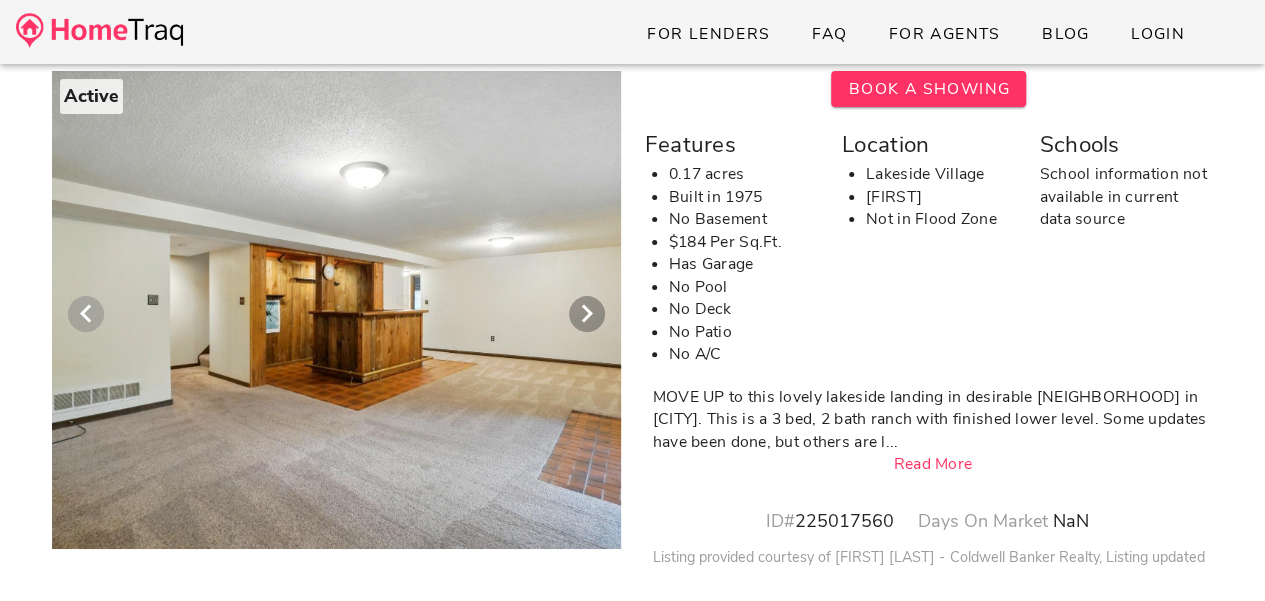 click at bounding box center (86, 314) 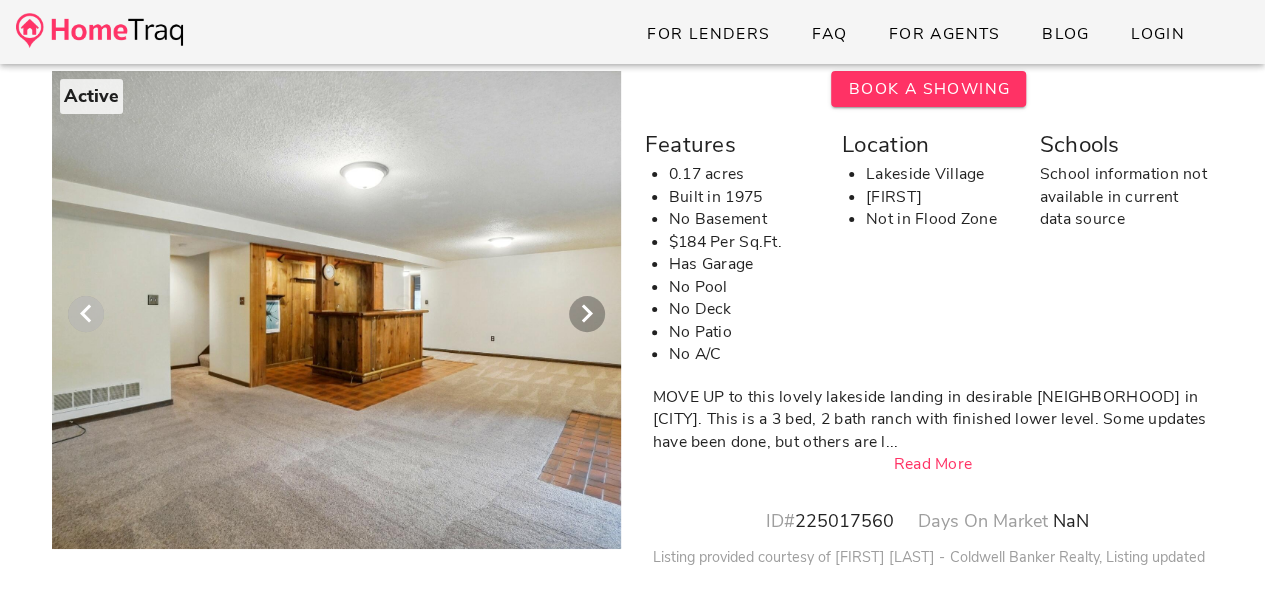 click at bounding box center [86, 314] 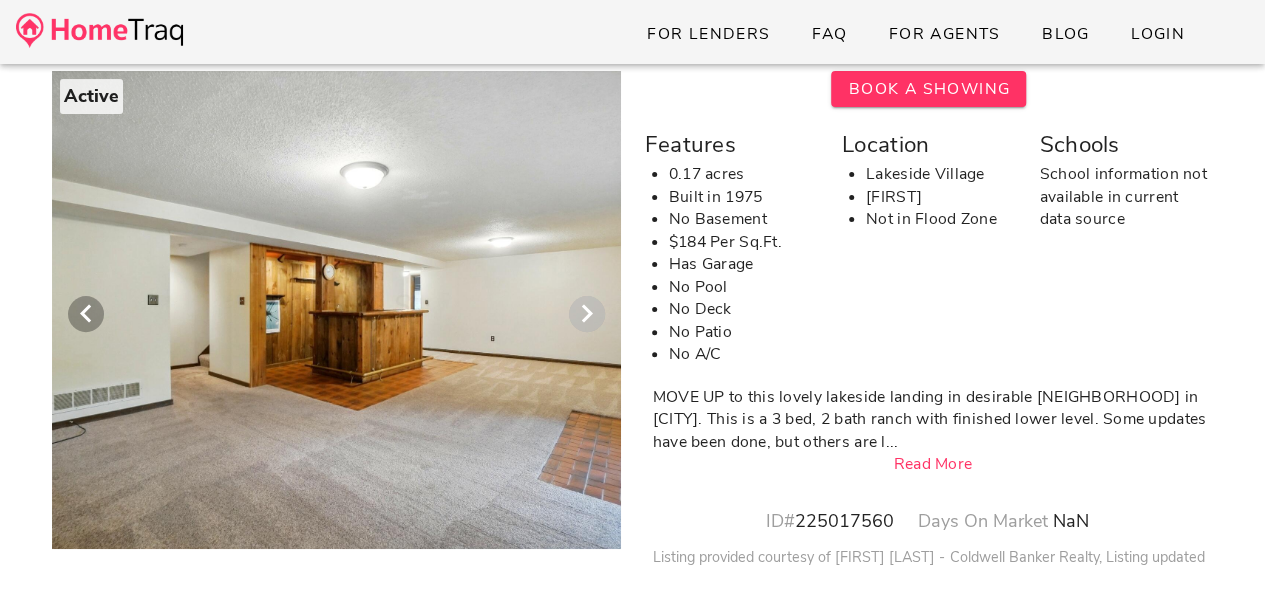 click at bounding box center [587, 314] 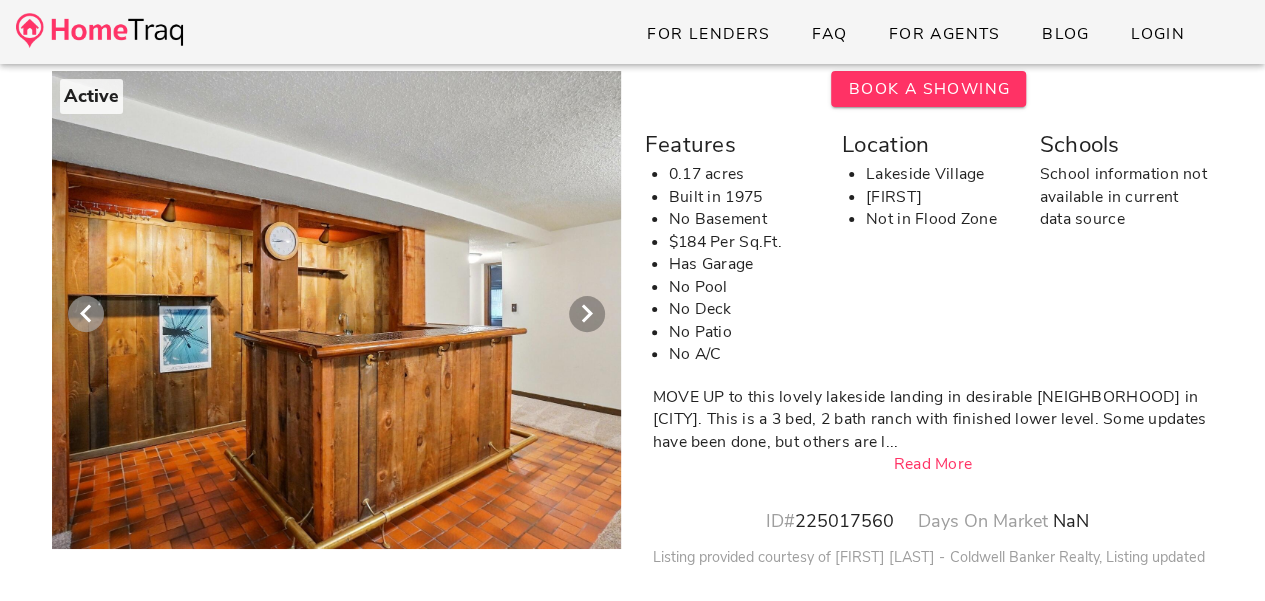 click at bounding box center (86, 314) 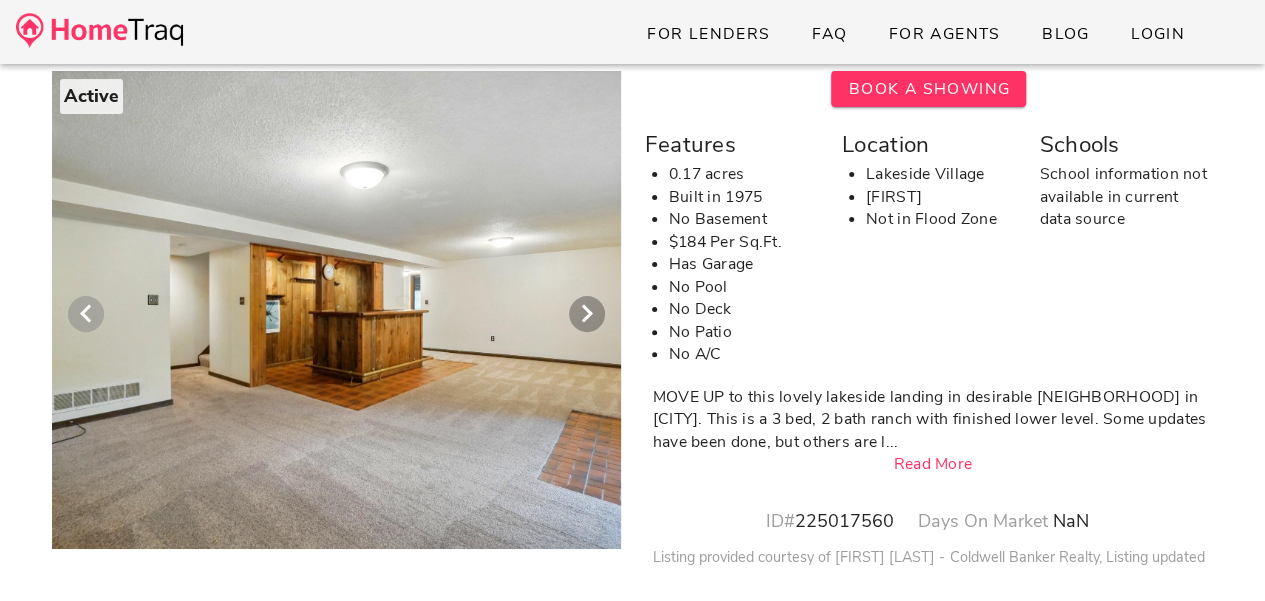 click at bounding box center [86, 314] 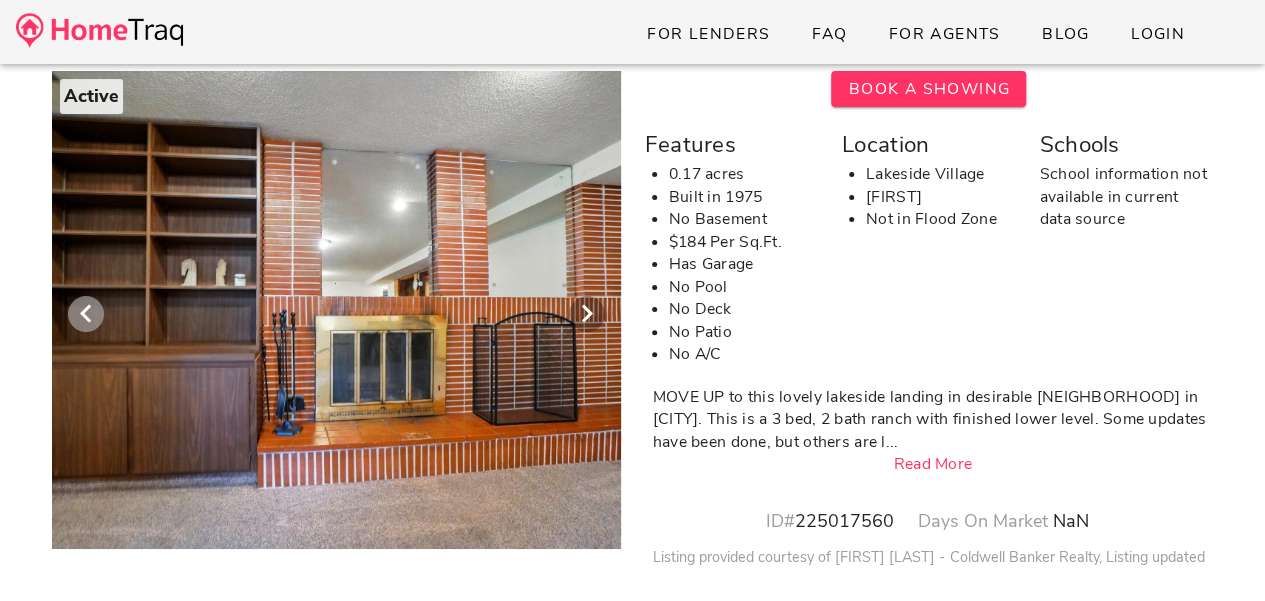 click at bounding box center (86, 314) 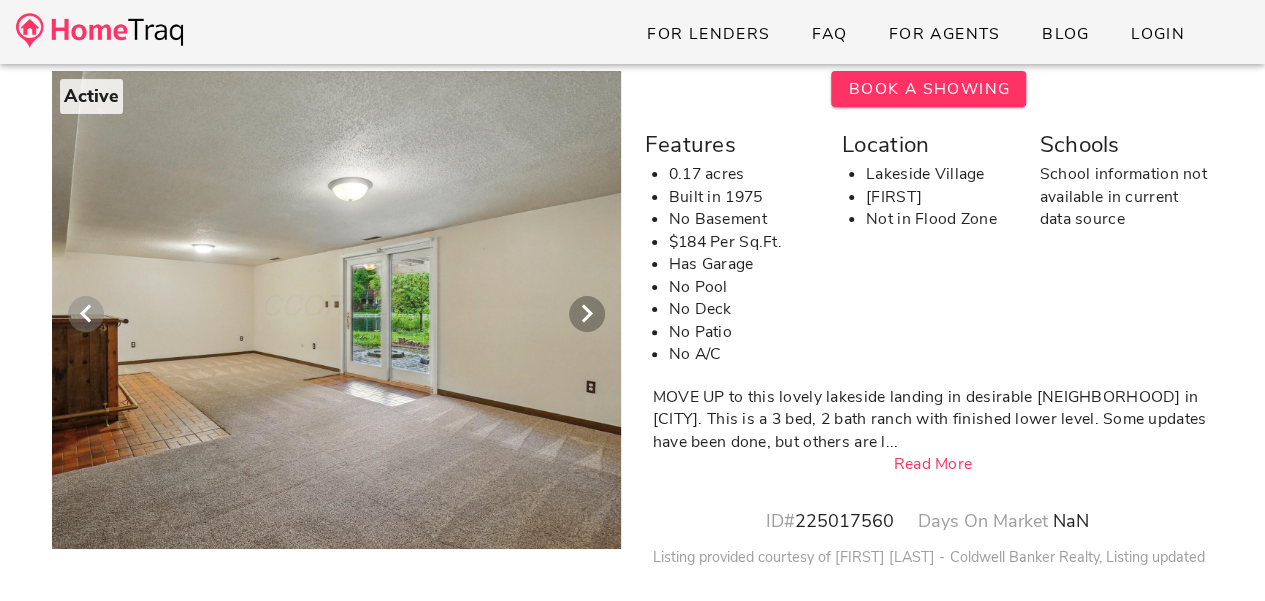 click at bounding box center (86, 314) 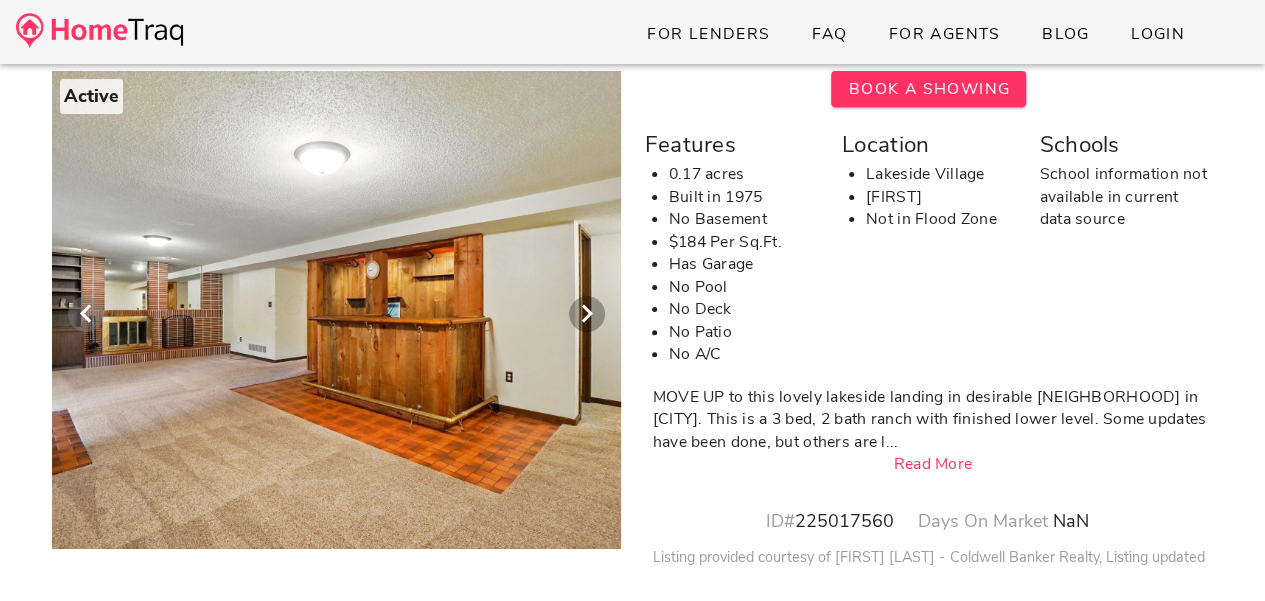 click at bounding box center (86, 314) 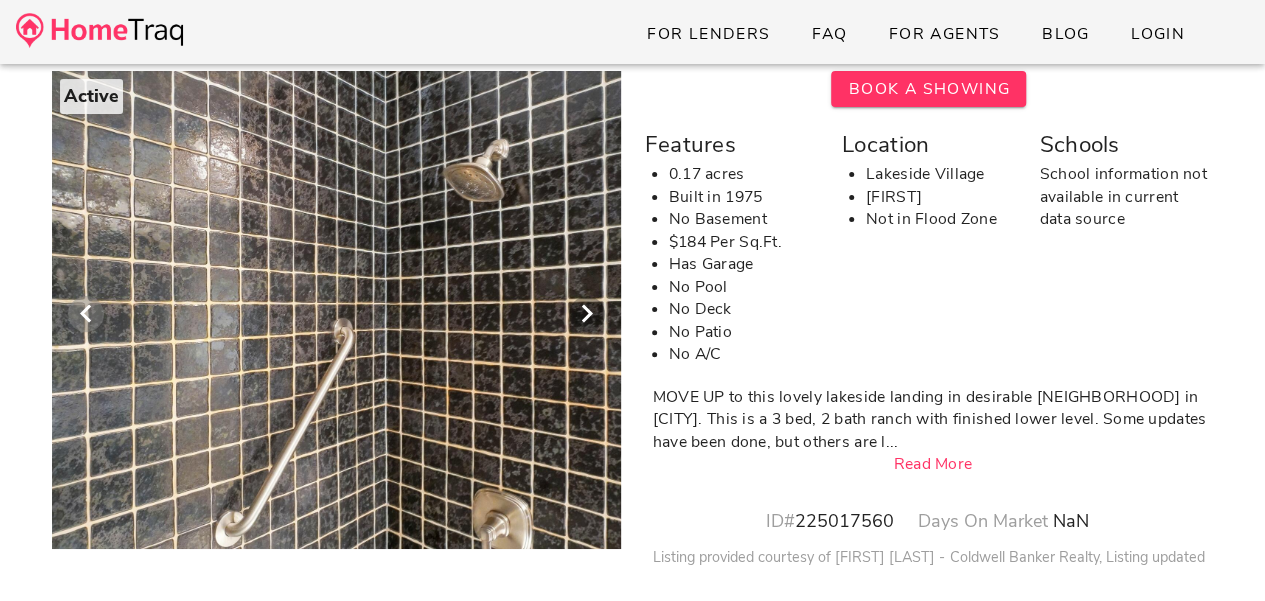 click at bounding box center [86, 314] 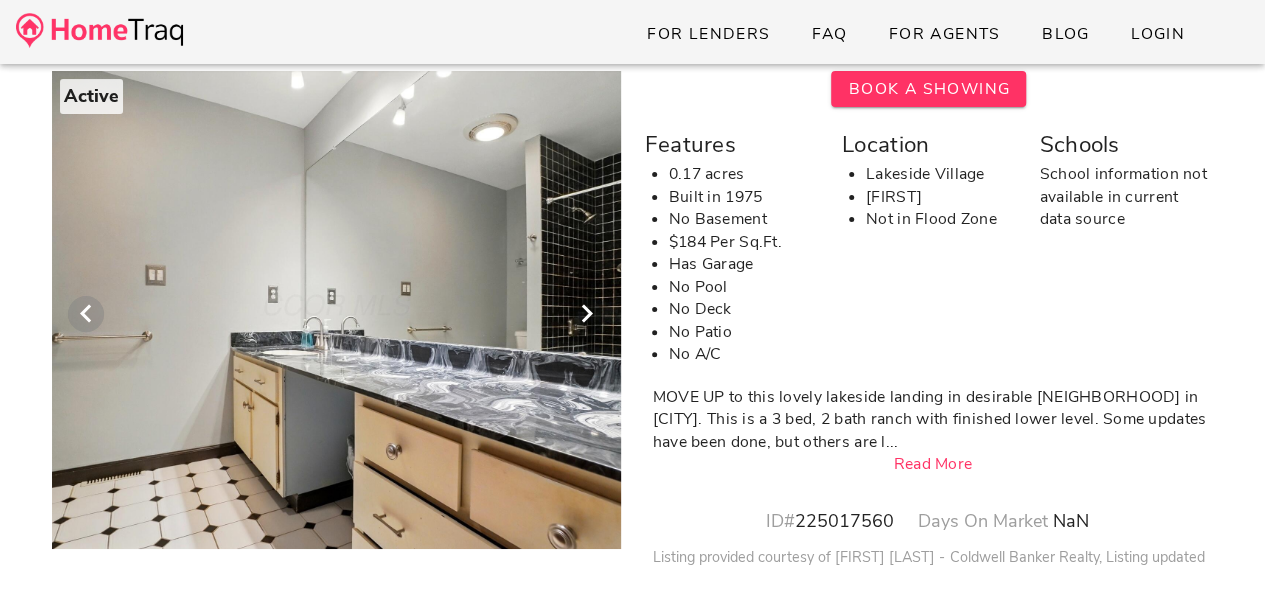 click at bounding box center (86, 314) 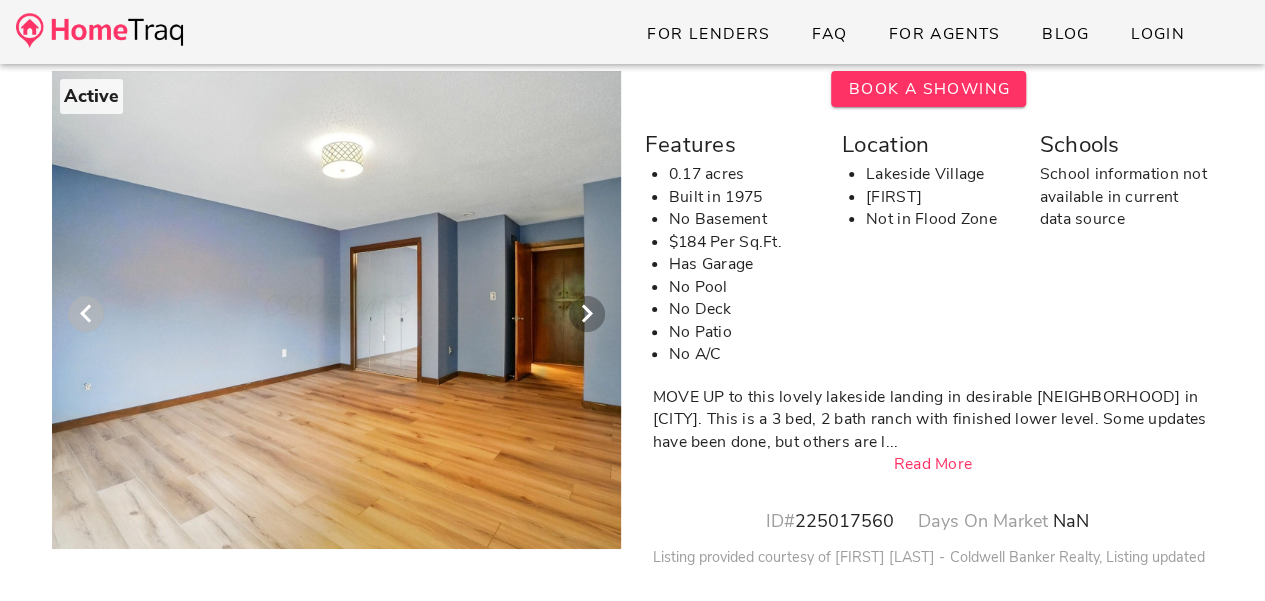 click at bounding box center (86, 314) 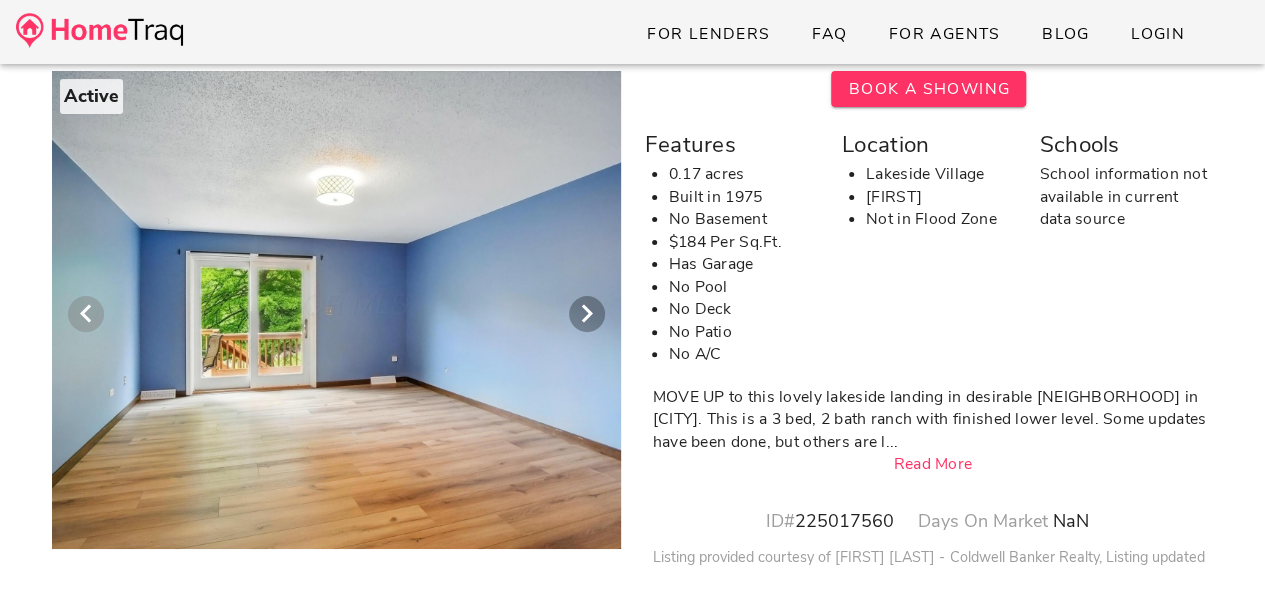 click at bounding box center [86, 314] 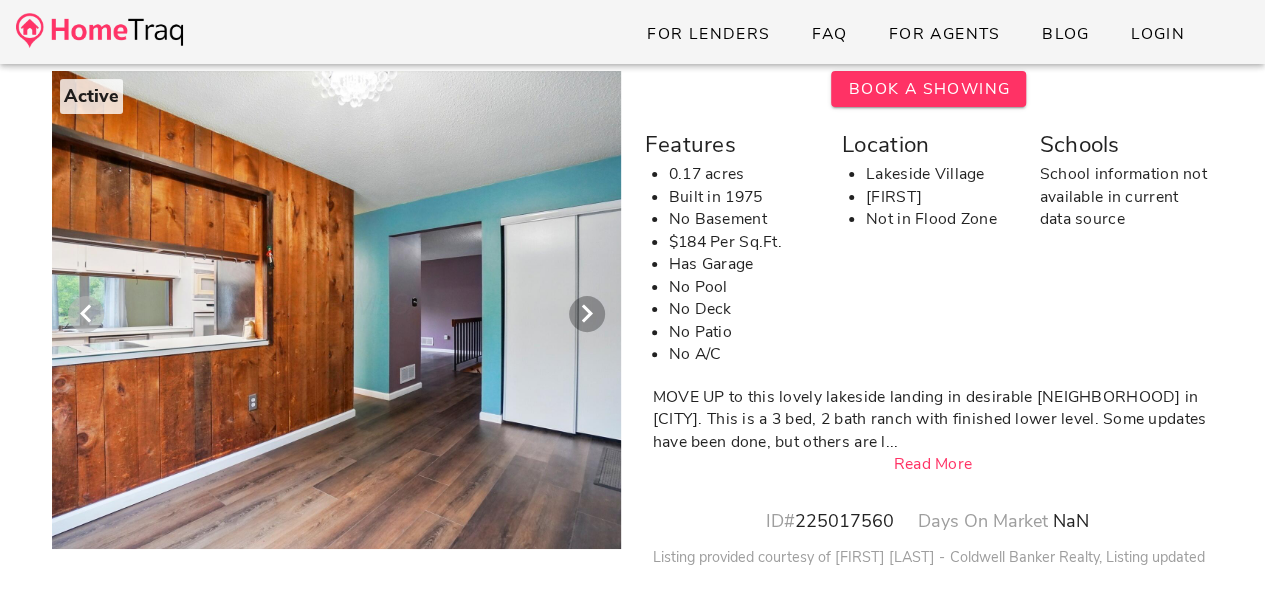 click at bounding box center [86, 314] 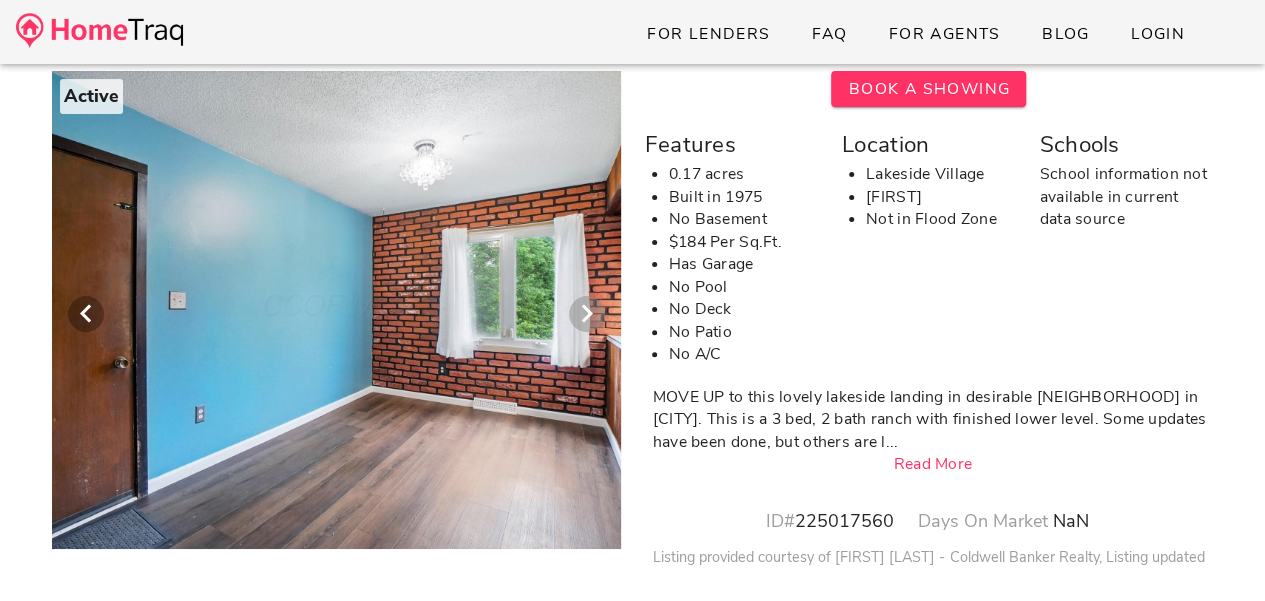 click at bounding box center [587, 314] 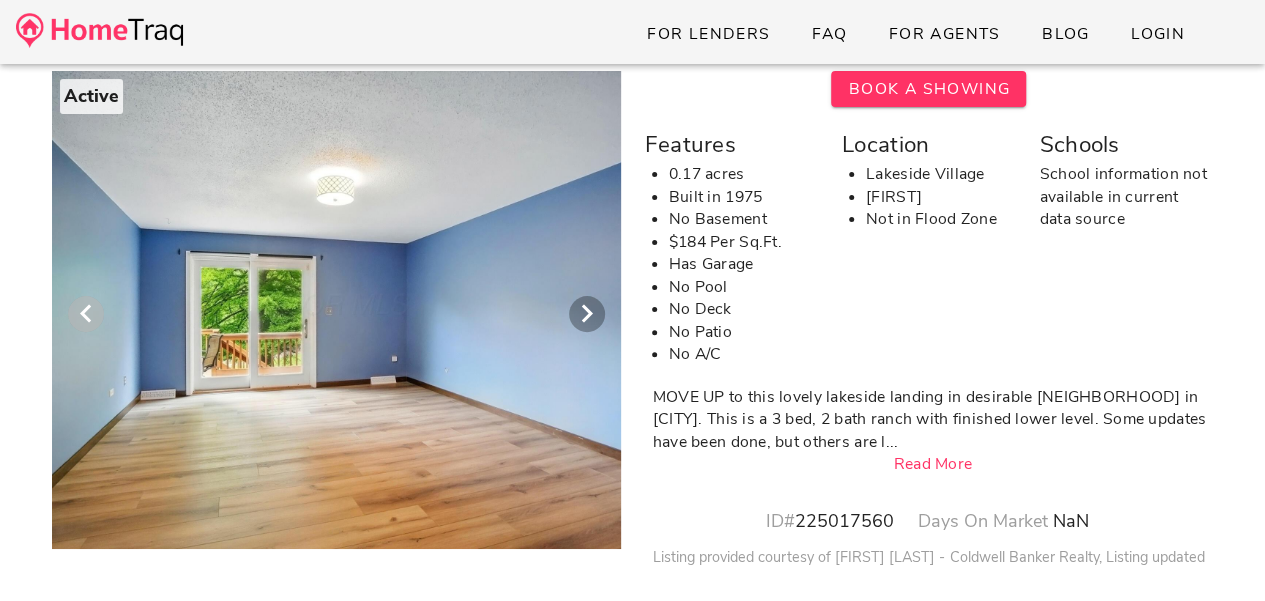click at bounding box center (86, 314) 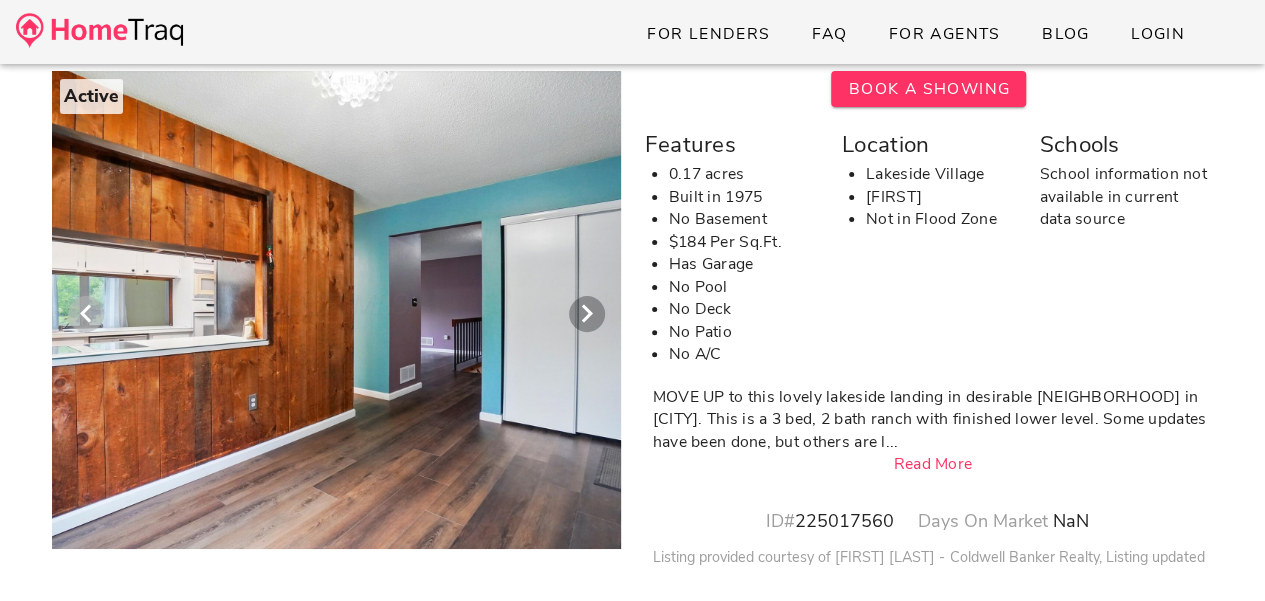 click at bounding box center [86, 314] 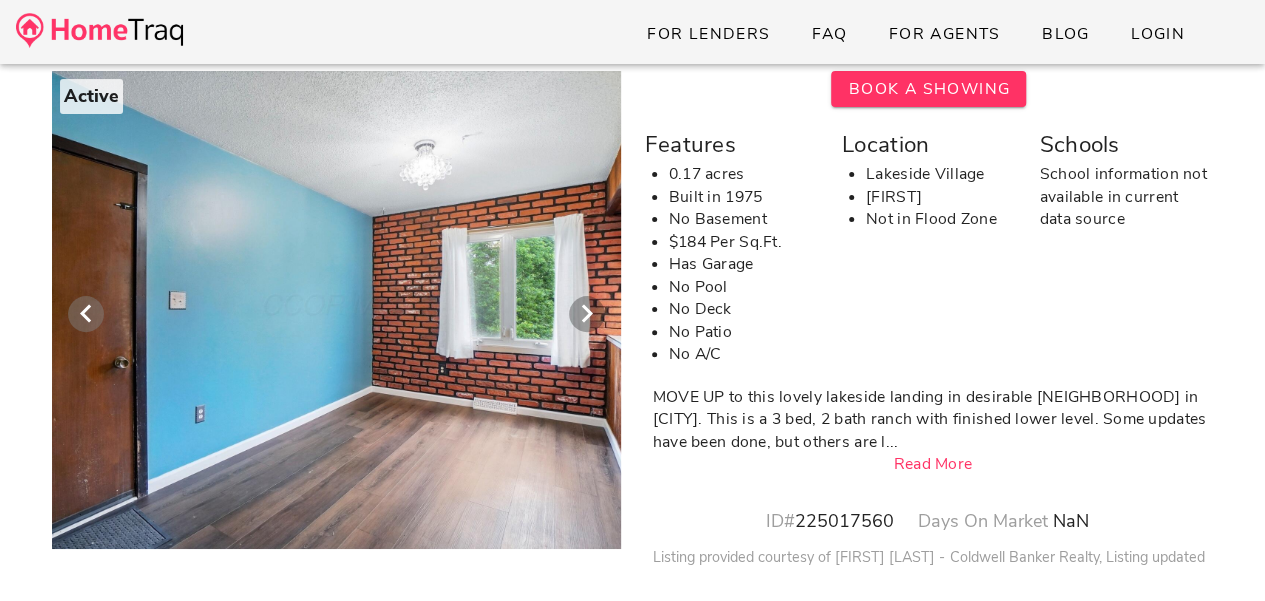 click at bounding box center (86, 314) 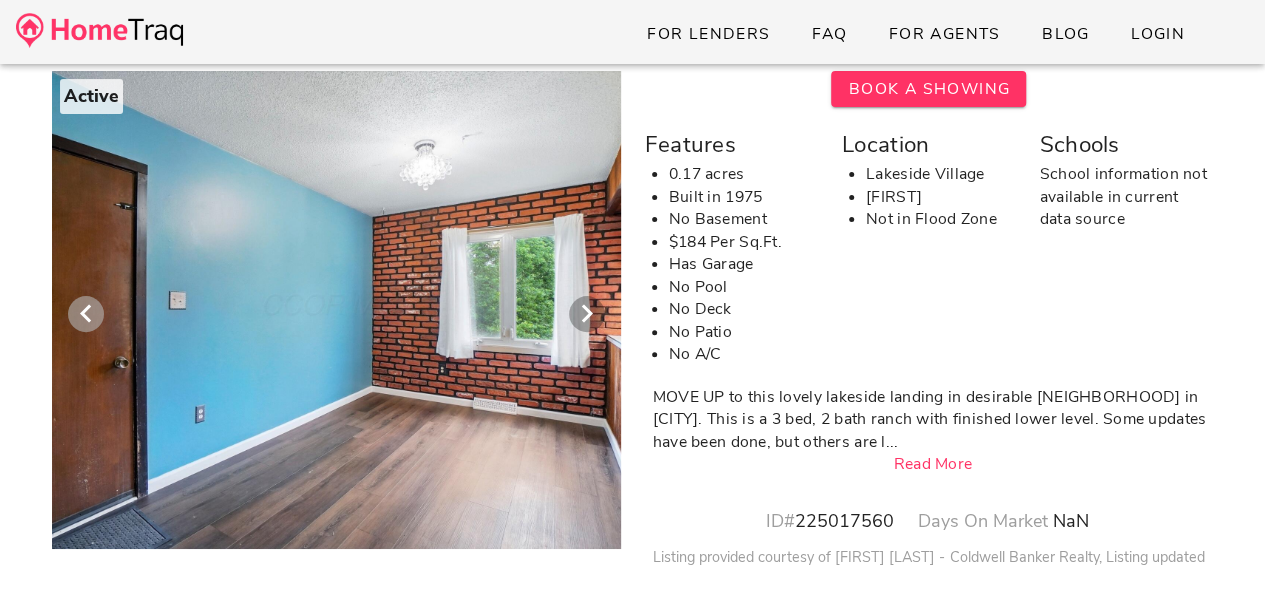 click at bounding box center (86, 314) 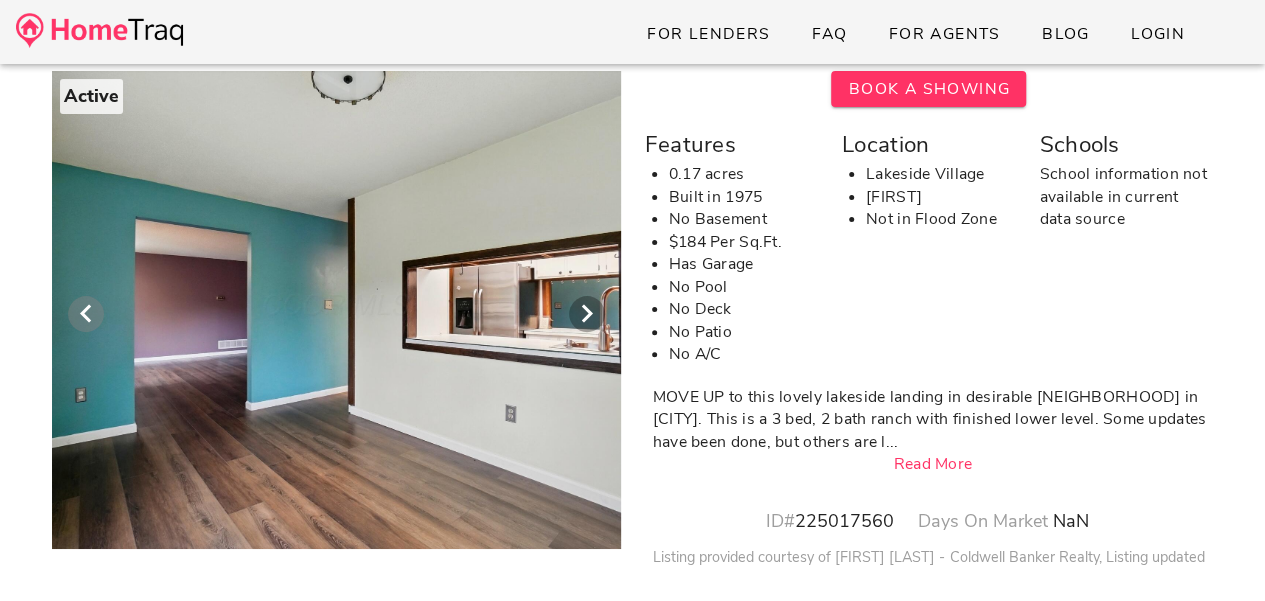 click at bounding box center [86, 314] 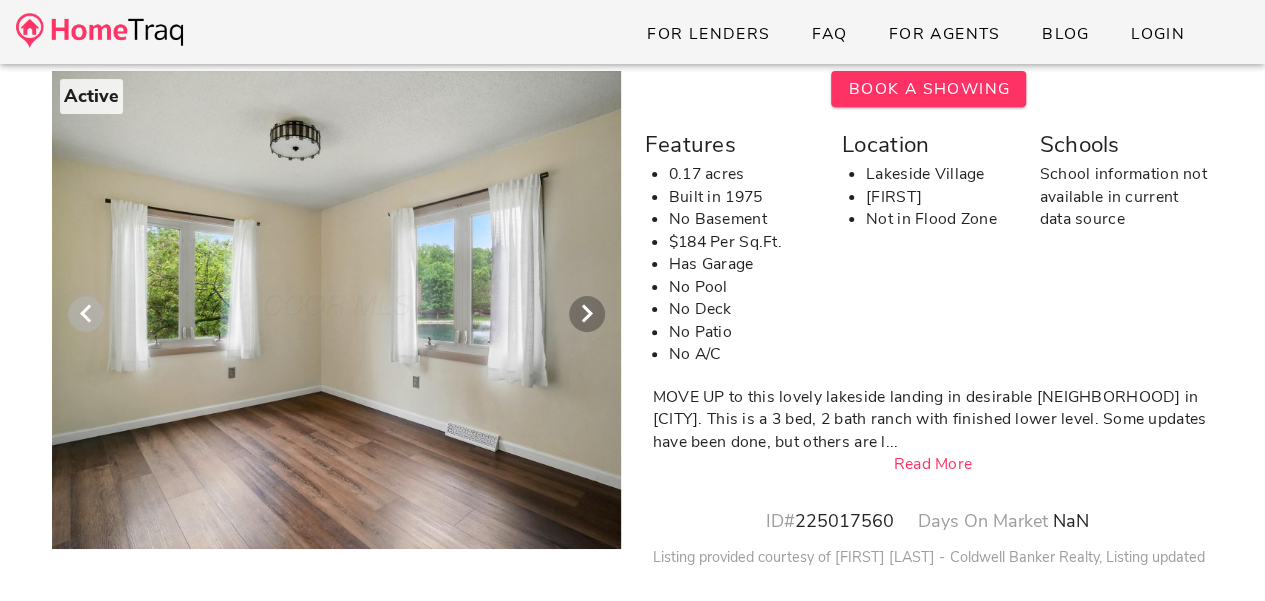 click at bounding box center (86, 314) 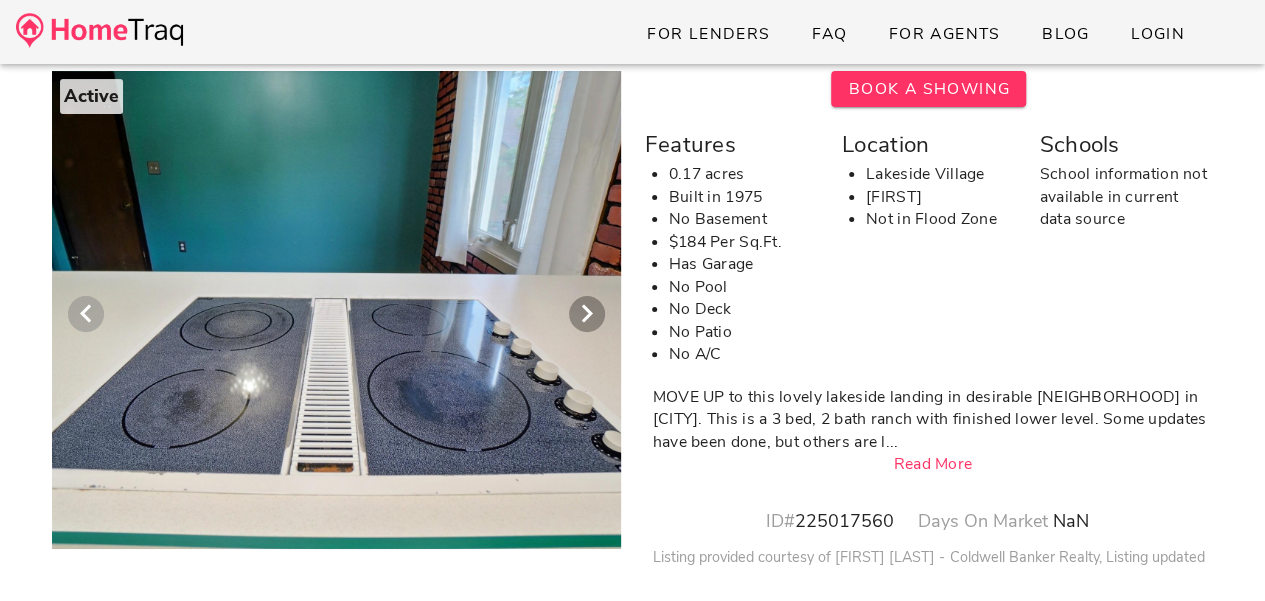 click at bounding box center [86, 314] 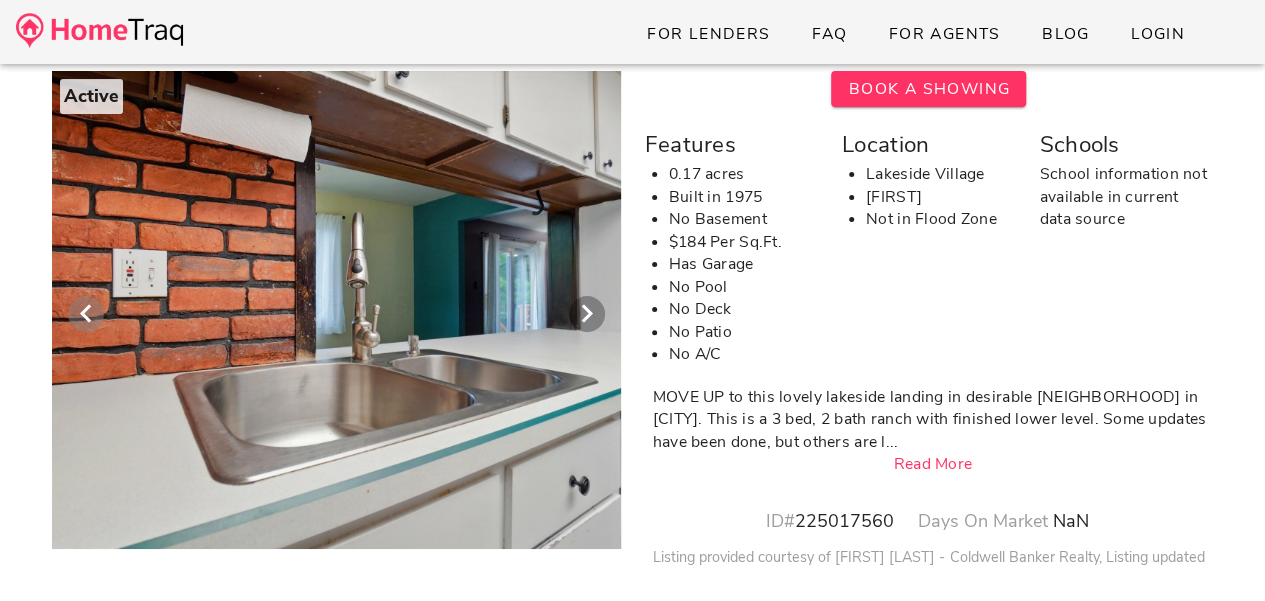 click at bounding box center [86, 314] 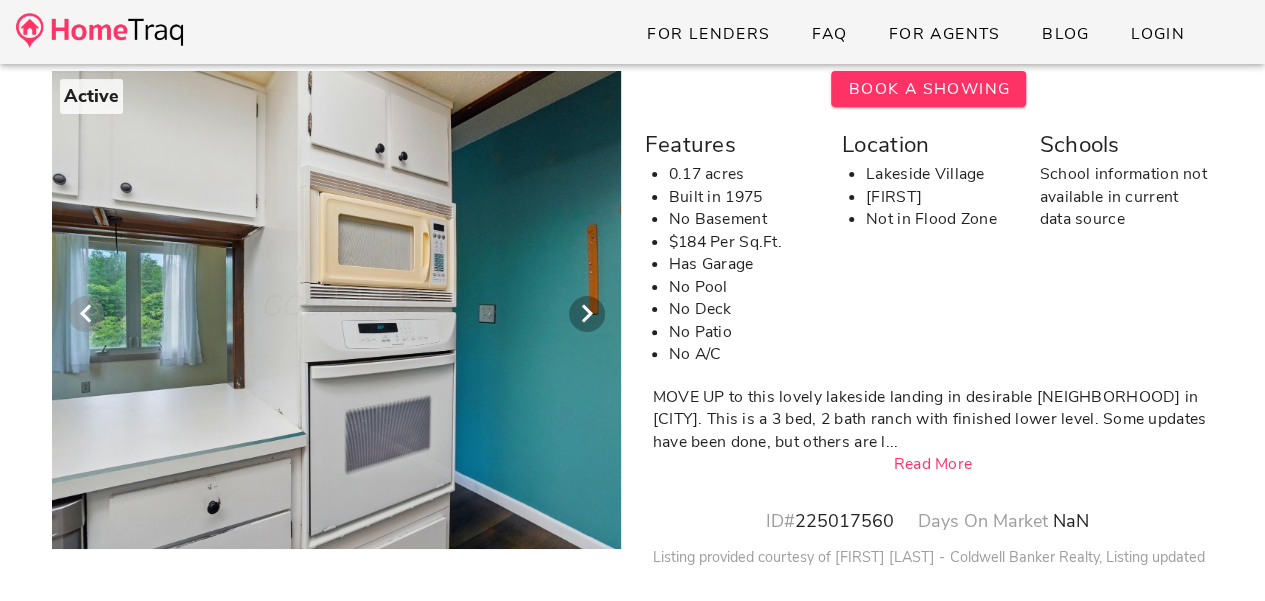 click at bounding box center (86, 314) 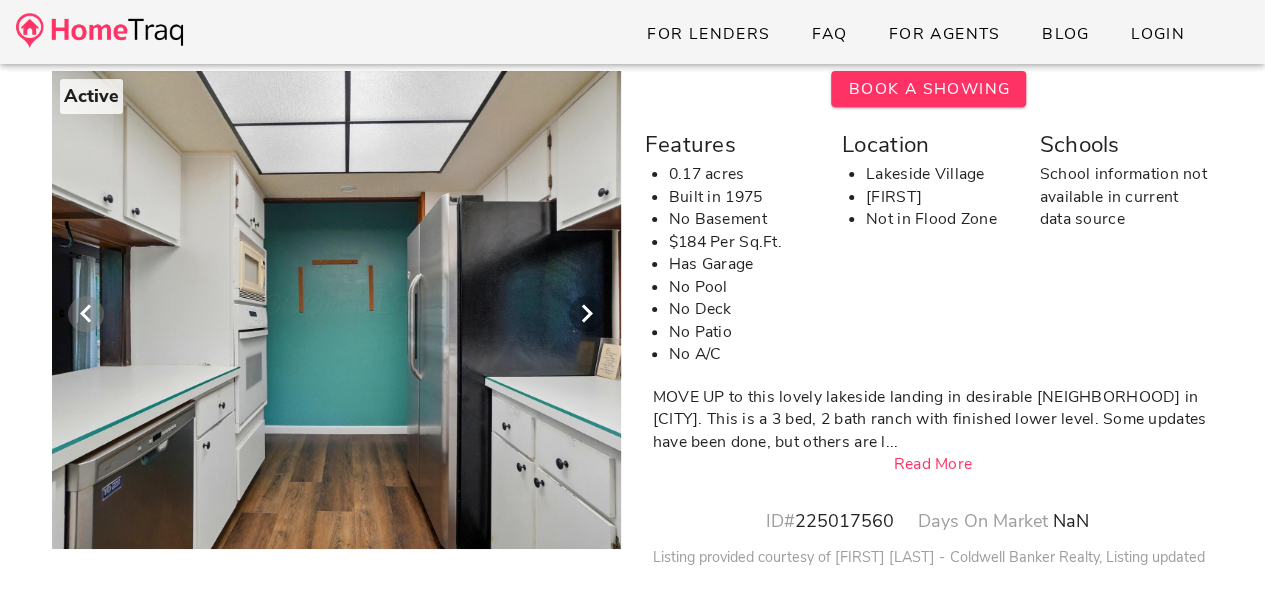 click at bounding box center (86, 314) 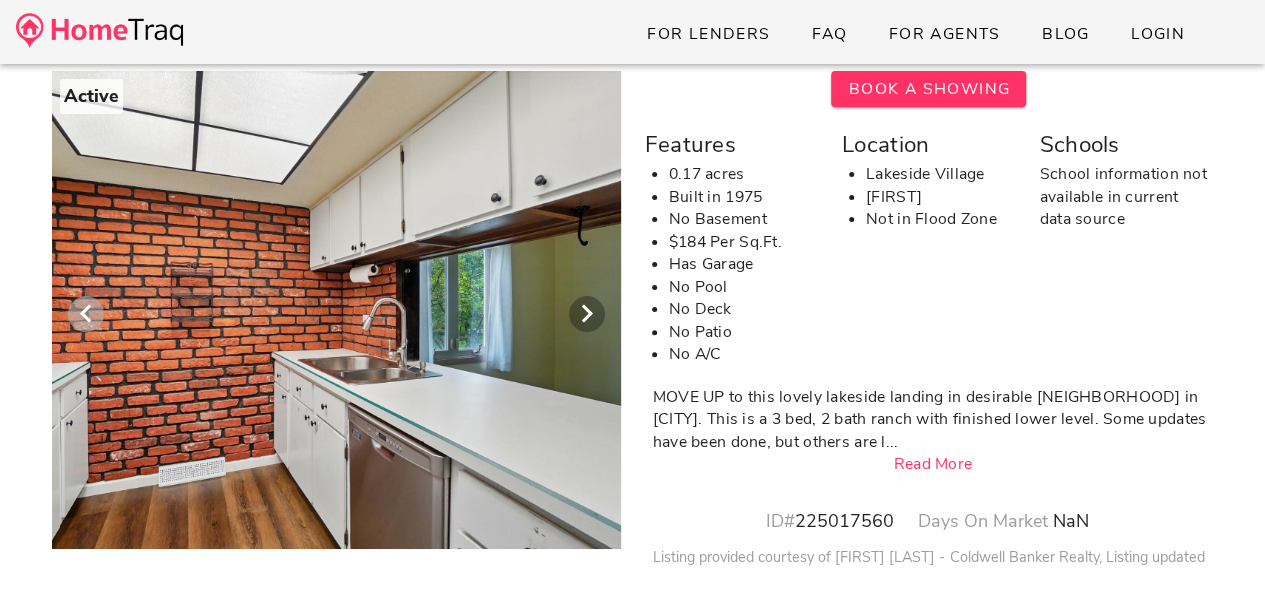 click at bounding box center (86, 314) 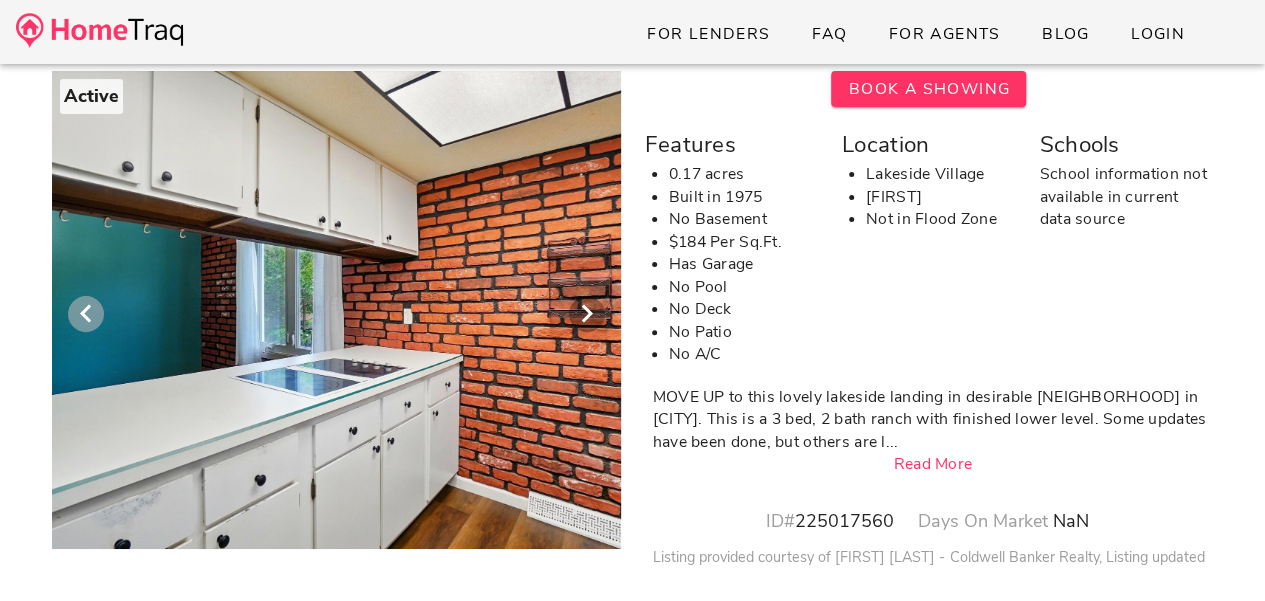click at bounding box center (86, 314) 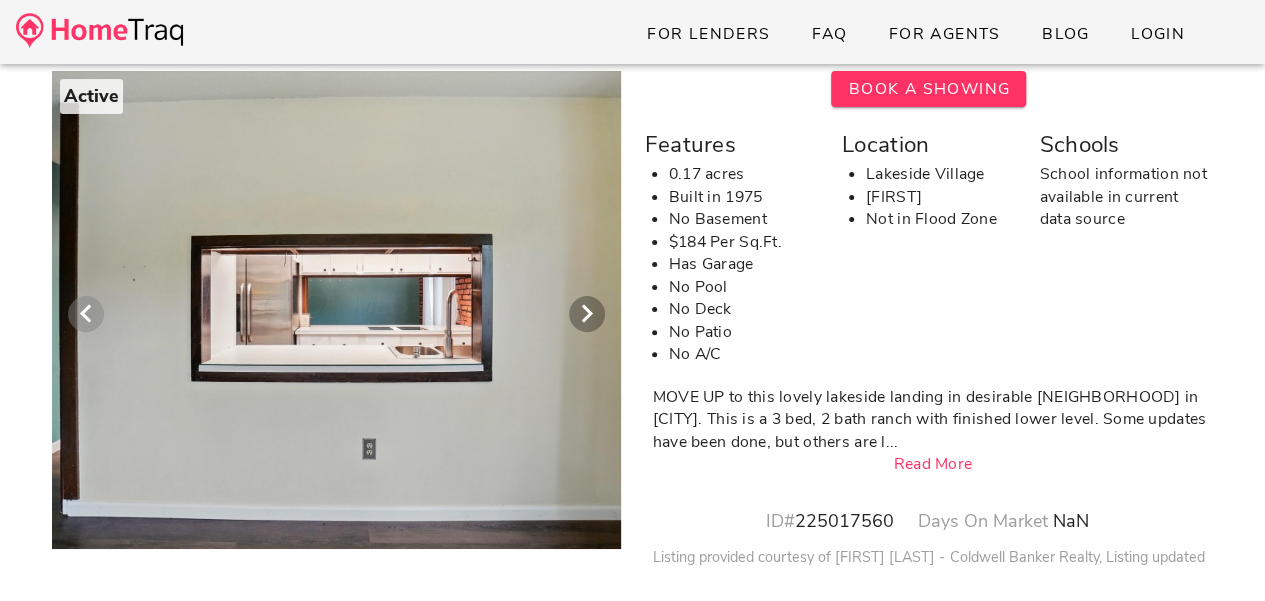 click at bounding box center (86, 314) 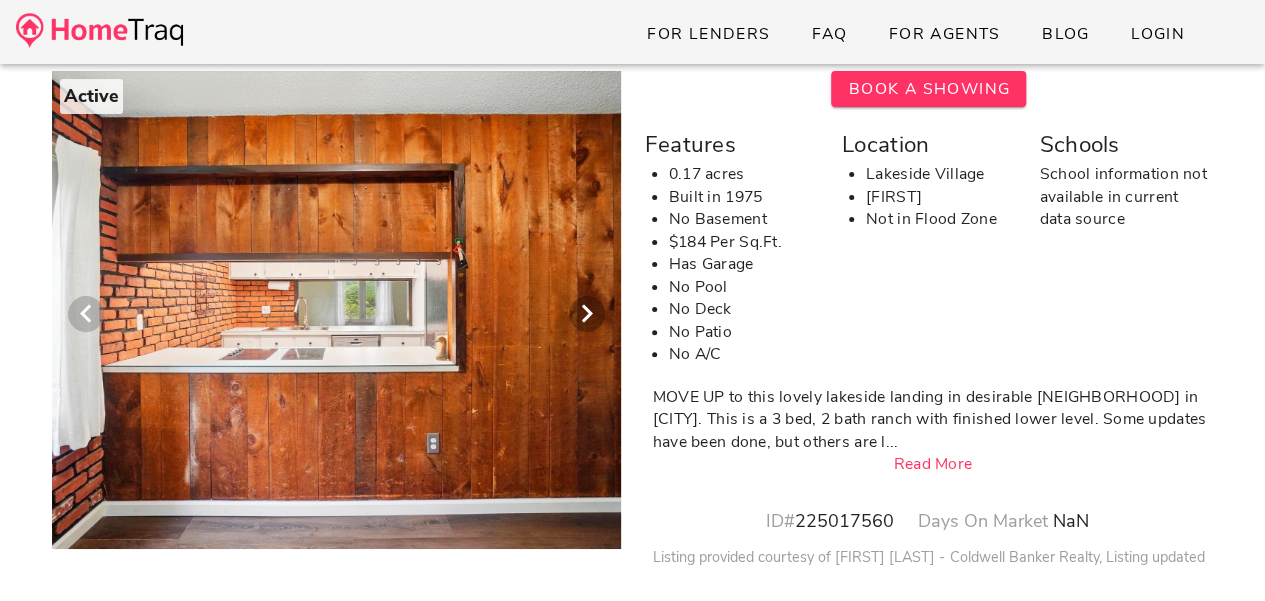 click at bounding box center (86, 314) 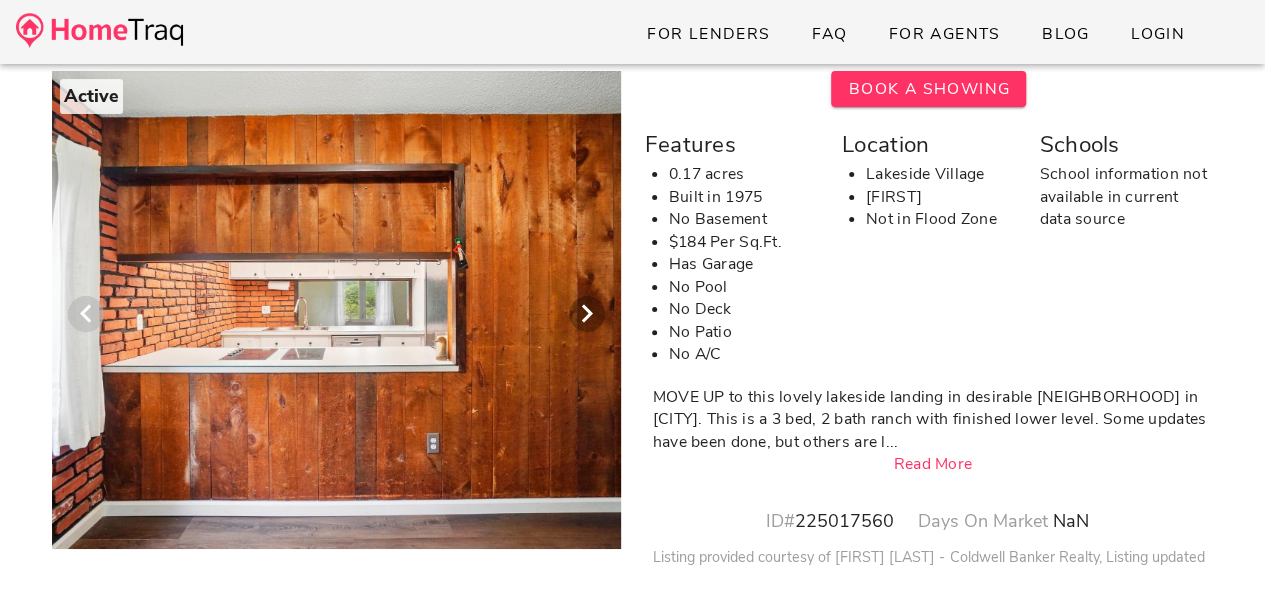 click at bounding box center (86, 314) 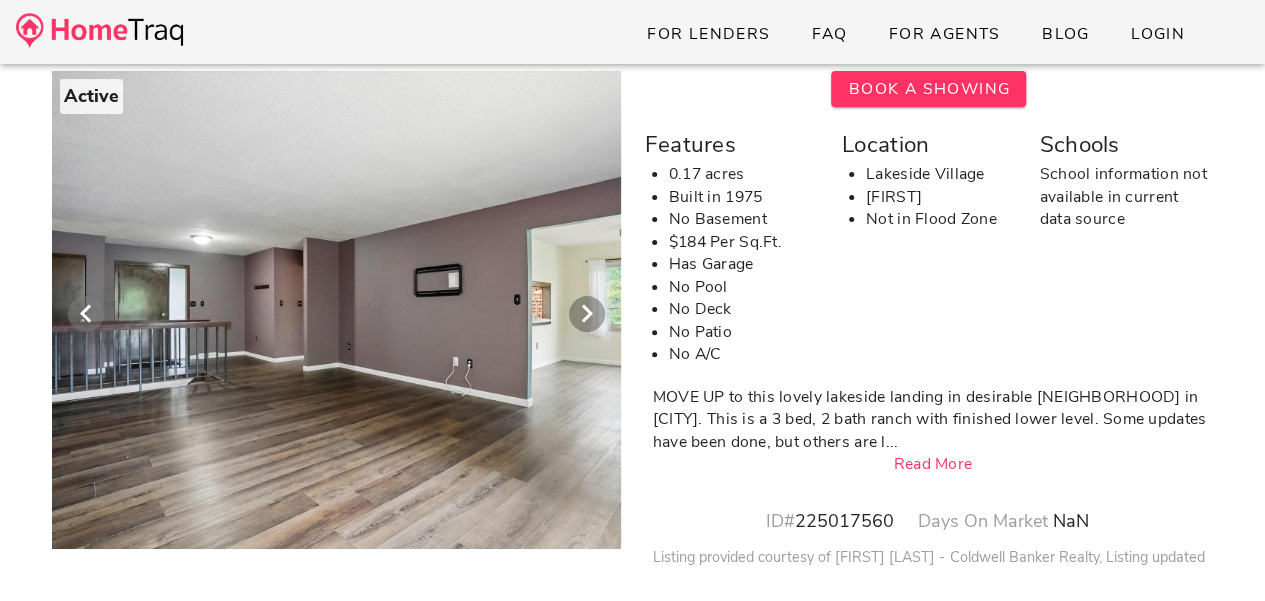 click at bounding box center [86, 314] 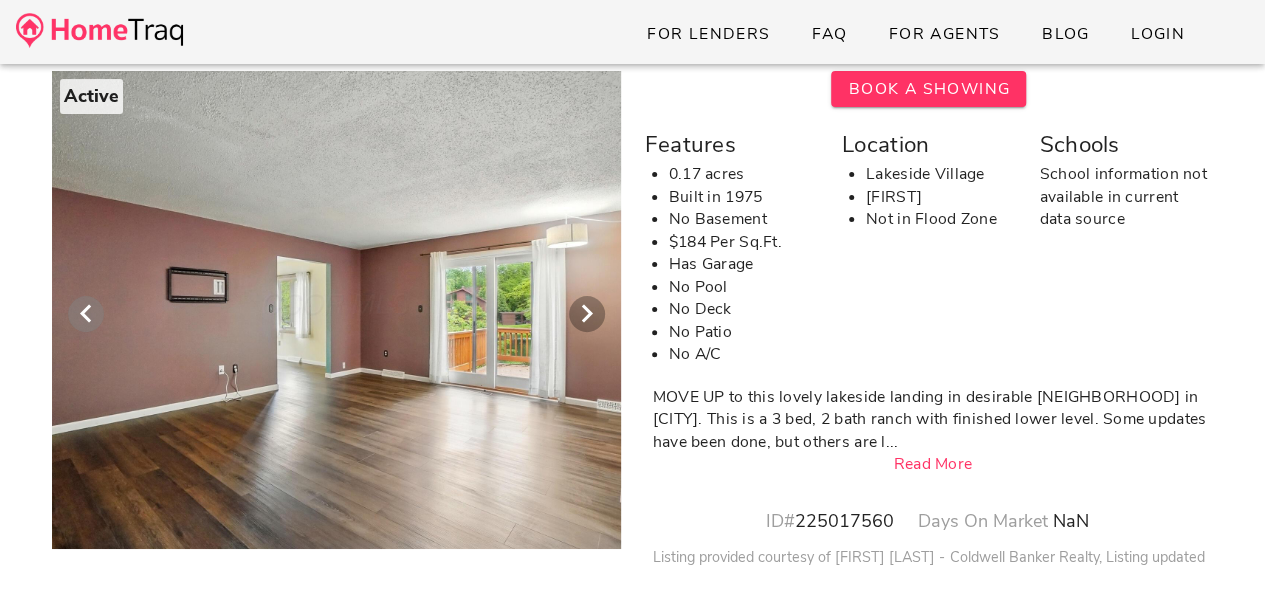click at bounding box center (86, 314) 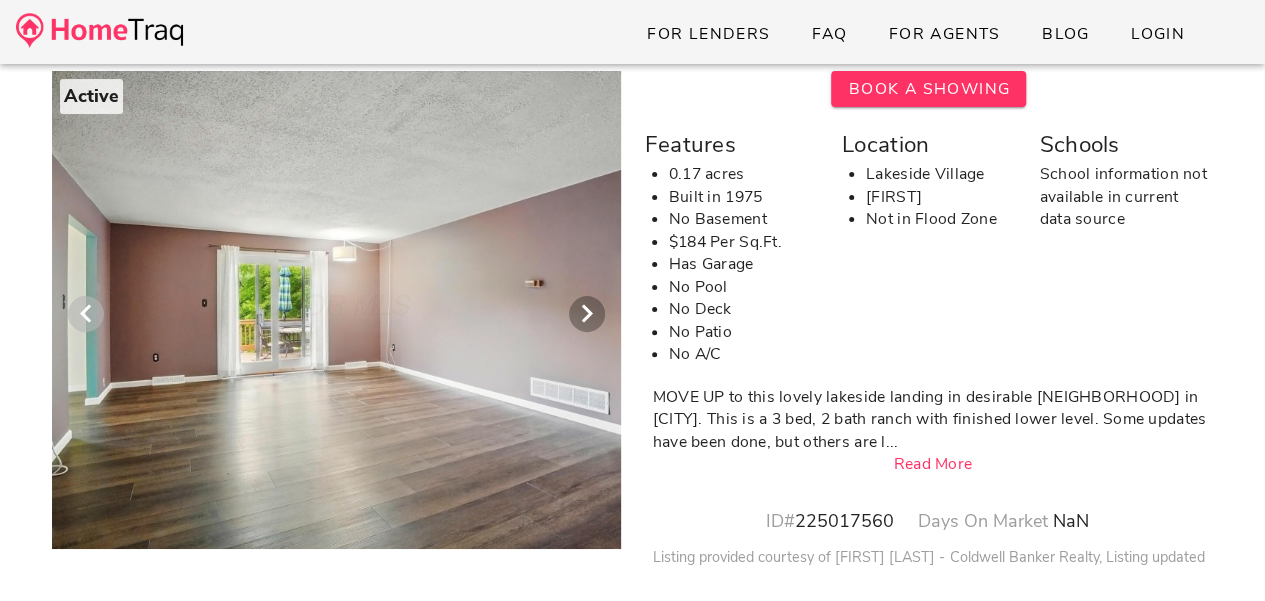 click at bounding box center [86, 314] 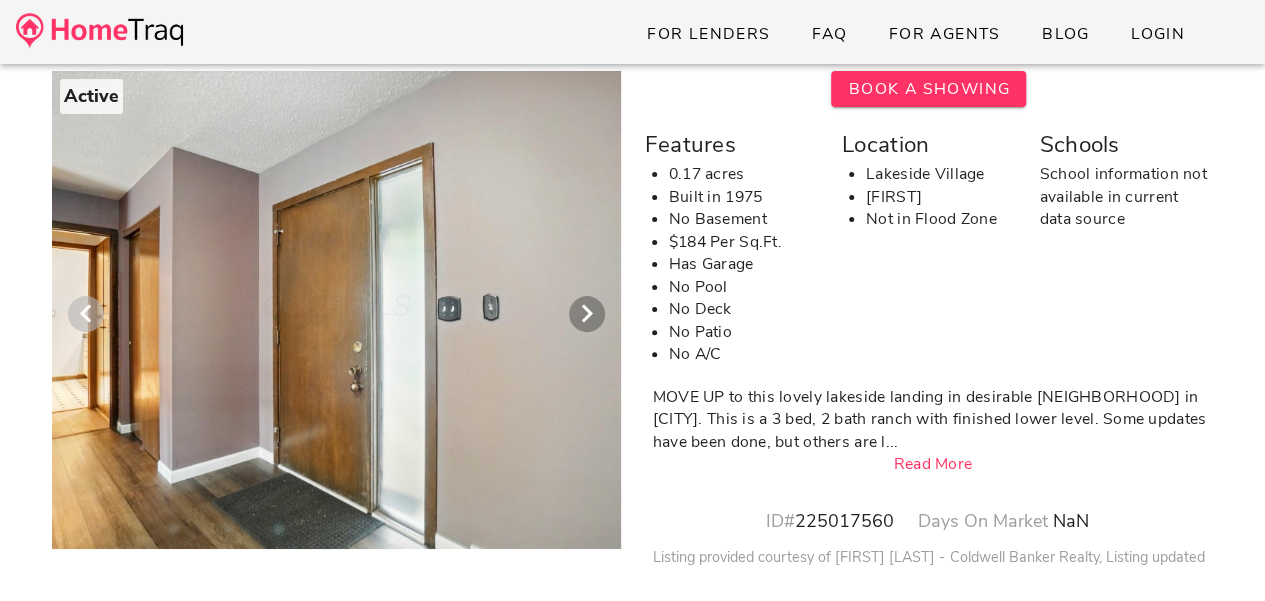 click at bounding box center [86, 314] 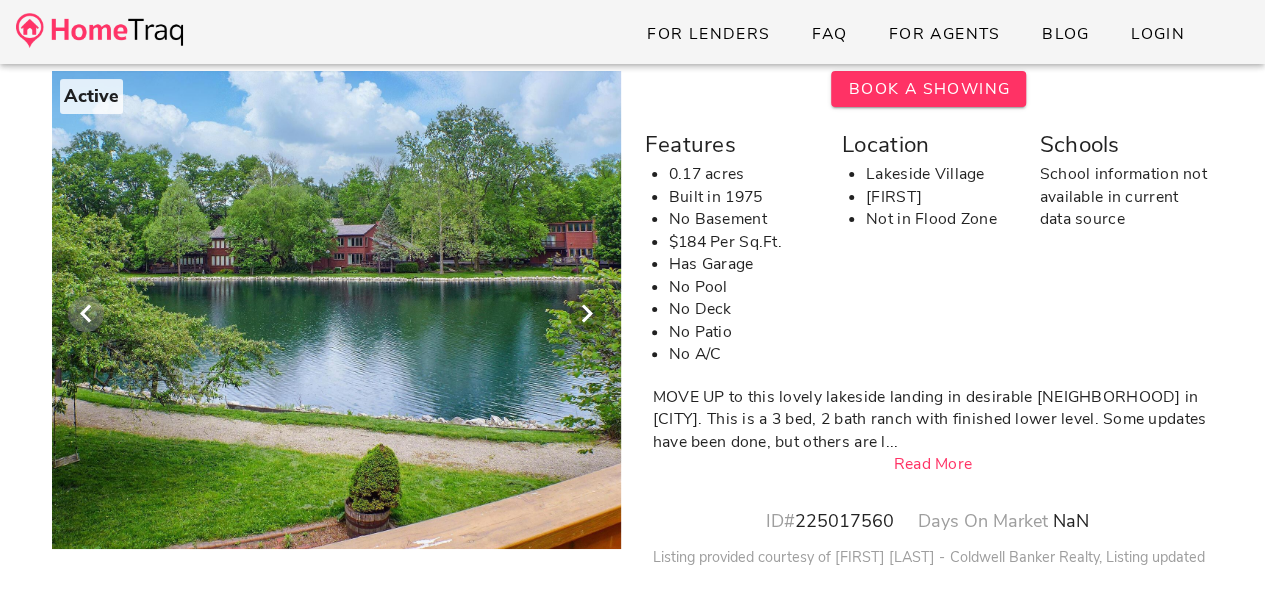 click at bounding box center (86, 314) 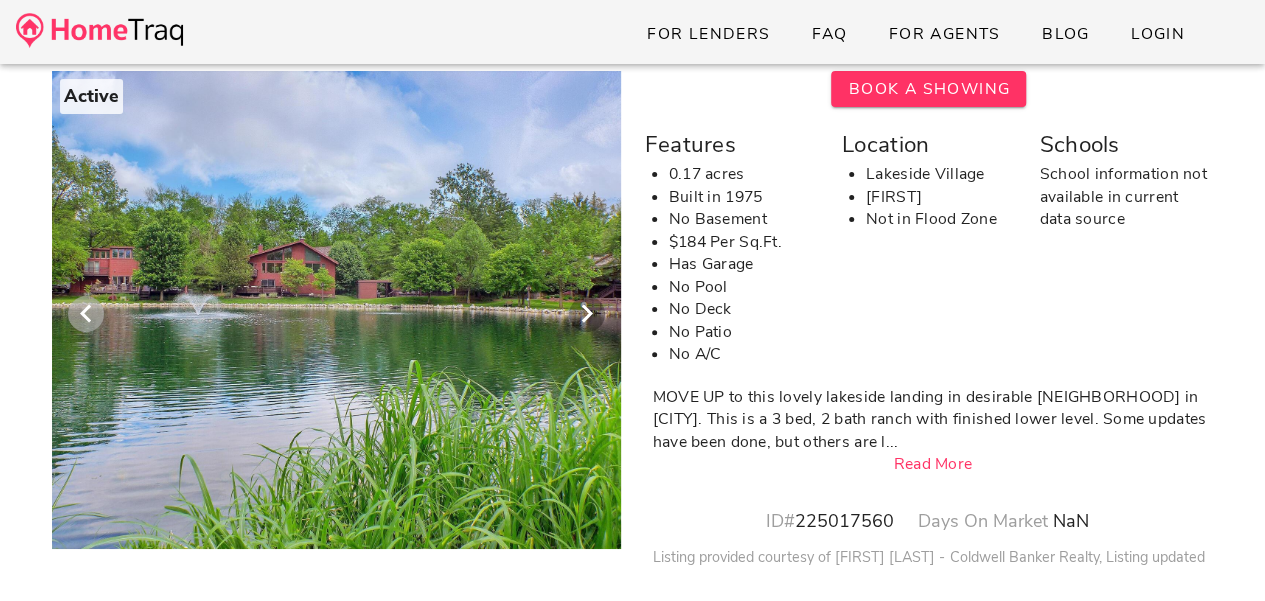 click at bounding box center (86, 314) 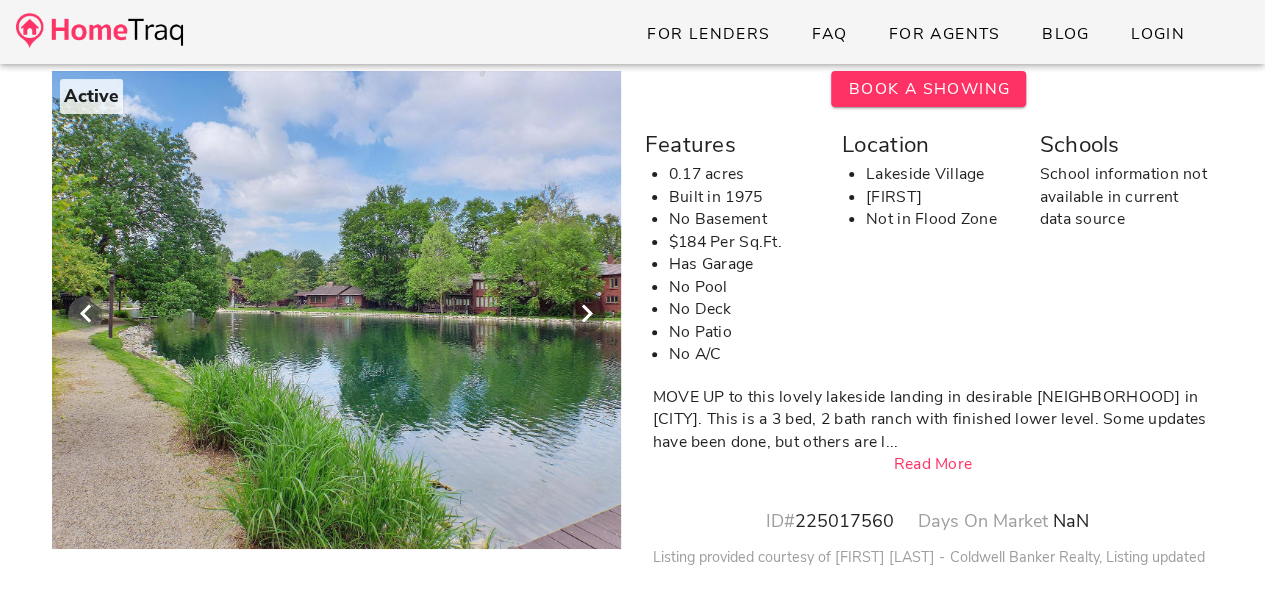 click at bounding box center (86, 314) 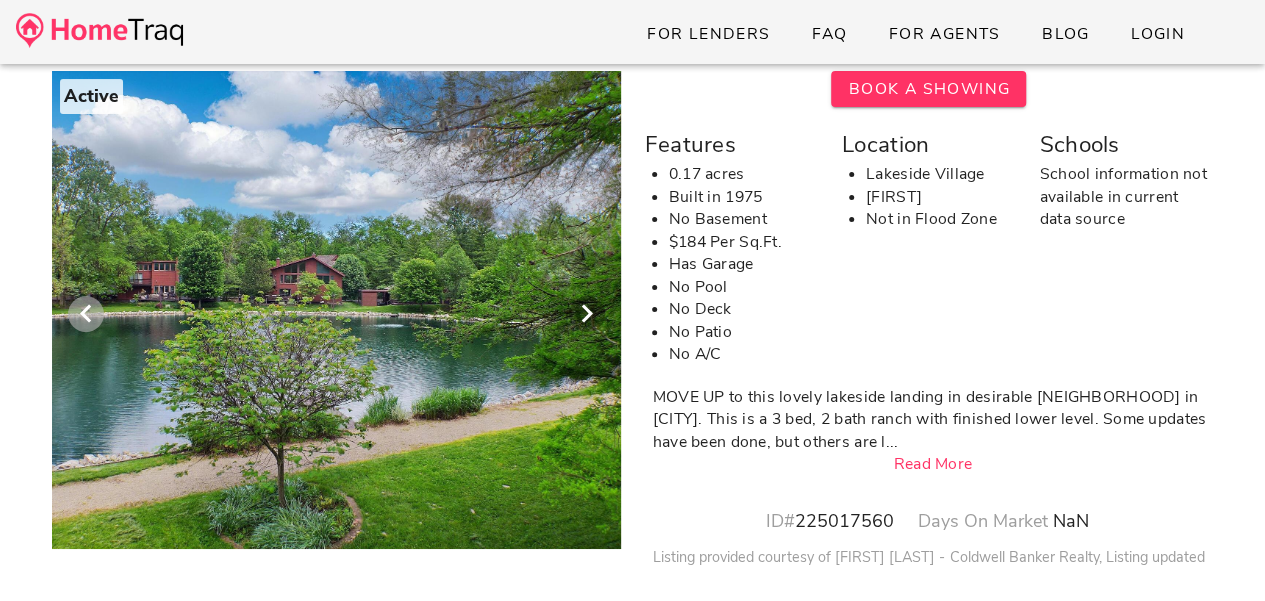 click at bounding box center (86, 314) 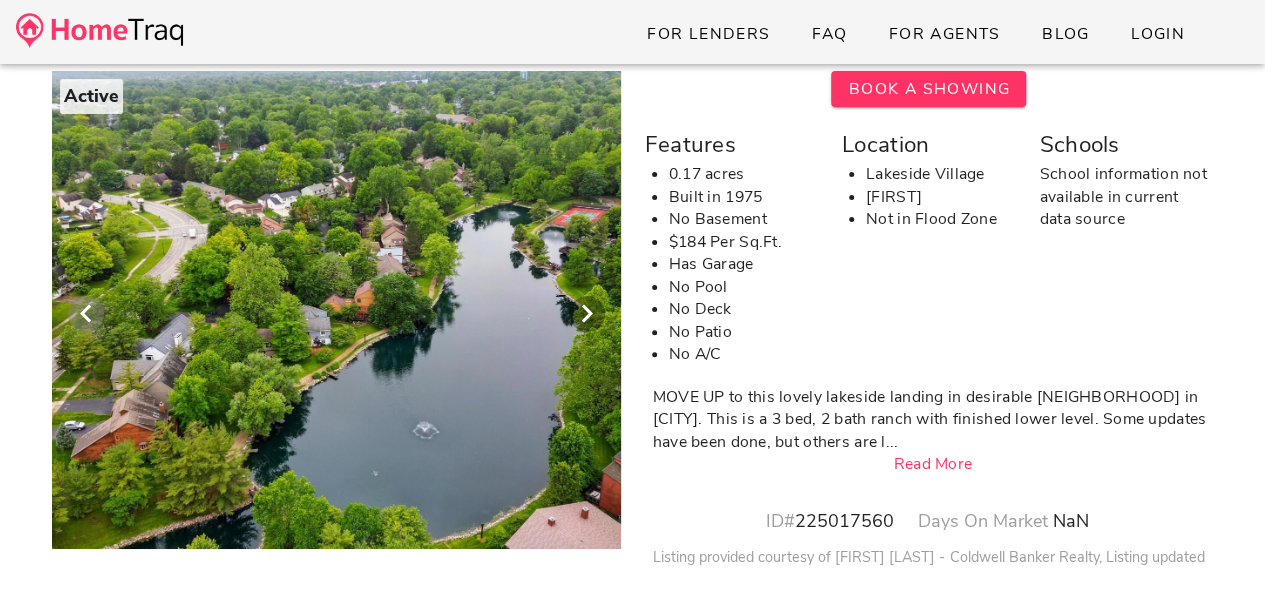 click at bounding box center [86, 314] 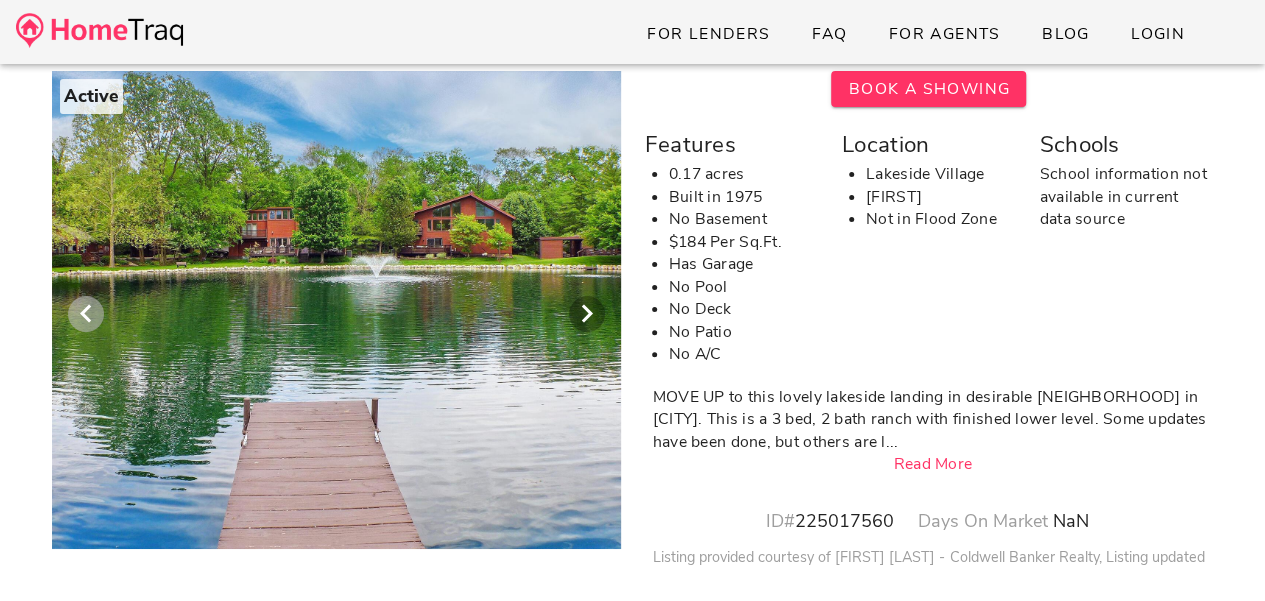 click at bounding box center (86, 314) 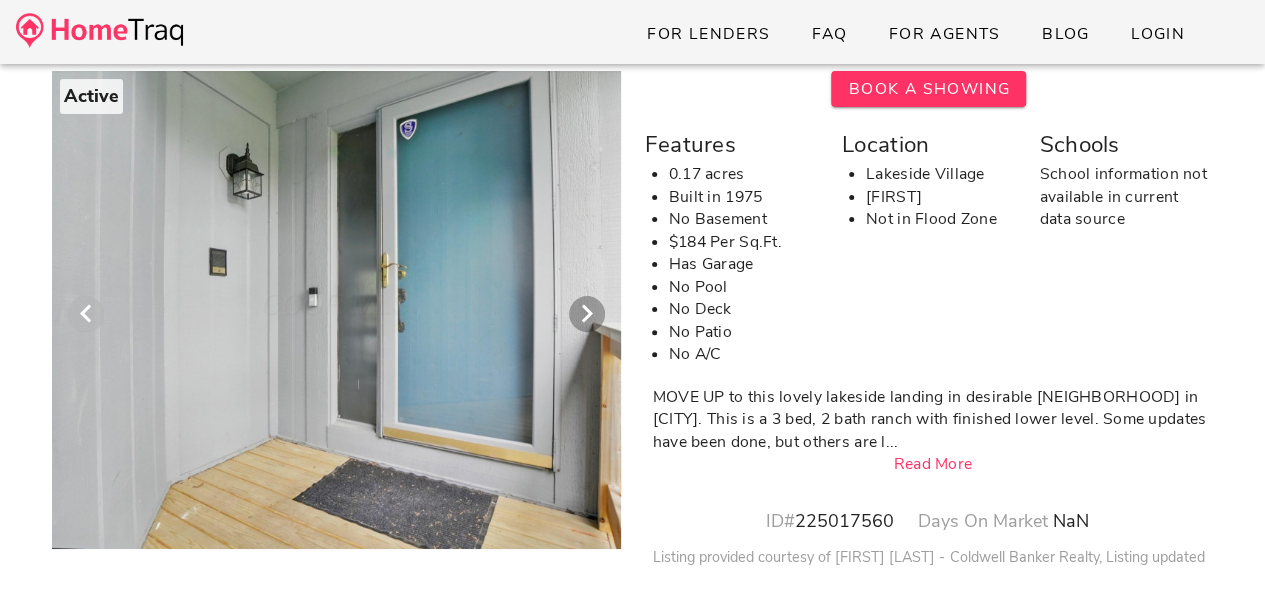 click at bounding box center [86, 314] 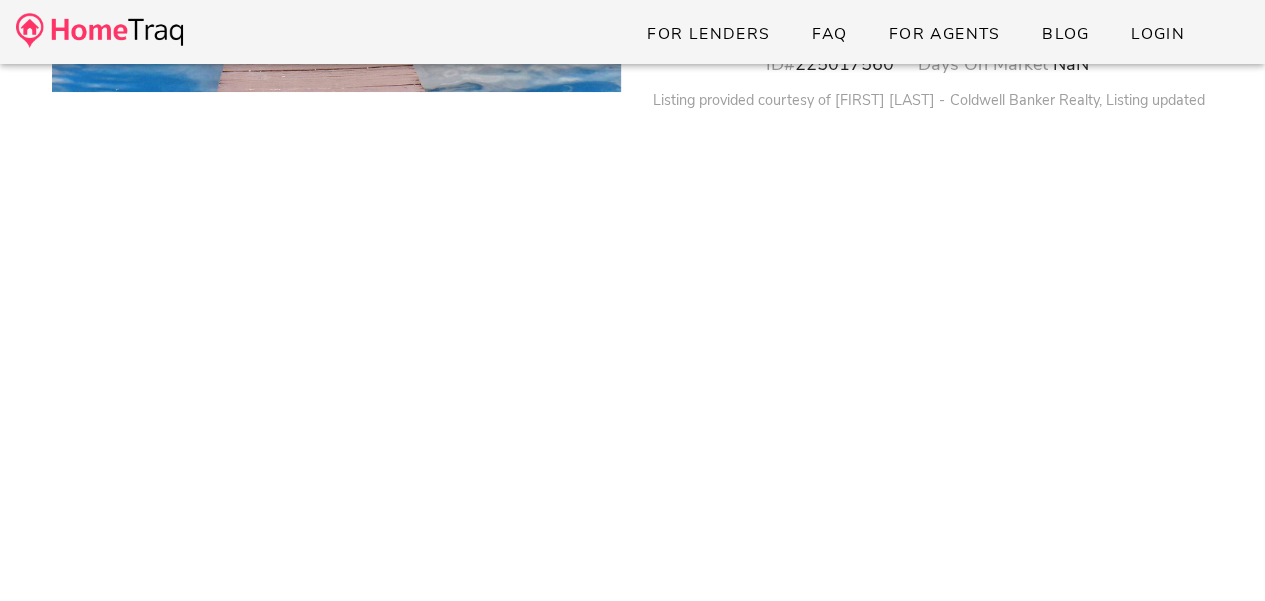 scroll, scrollTop: 610, scrollLeft: 0, axis: vertical 